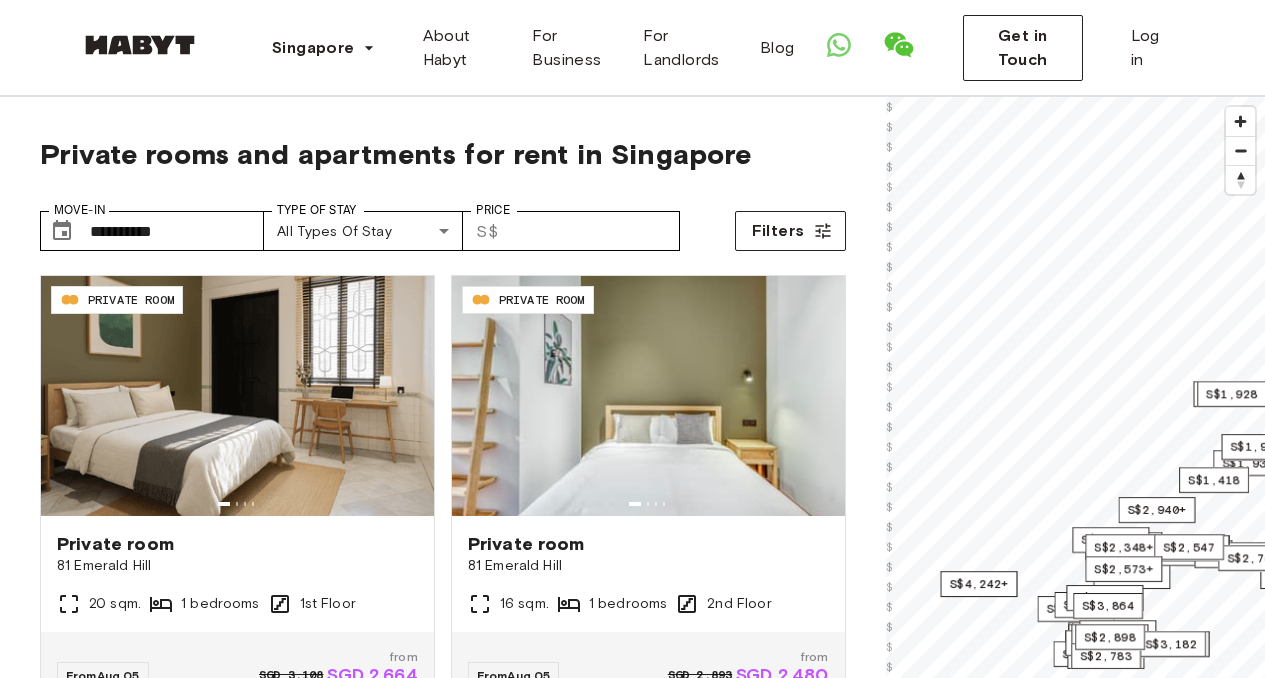 scroll, scrollTop: 0, scrollLeft: 0, axis: both 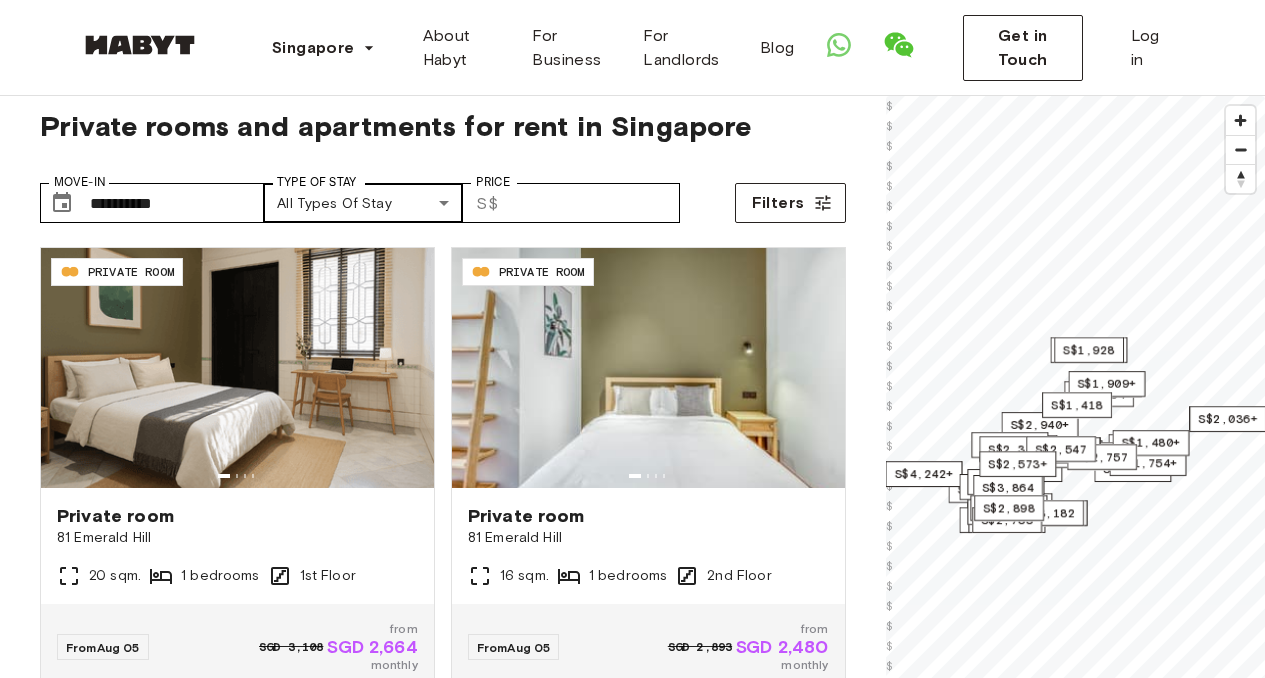 click on "**********" at bounding box center [632, 2351] 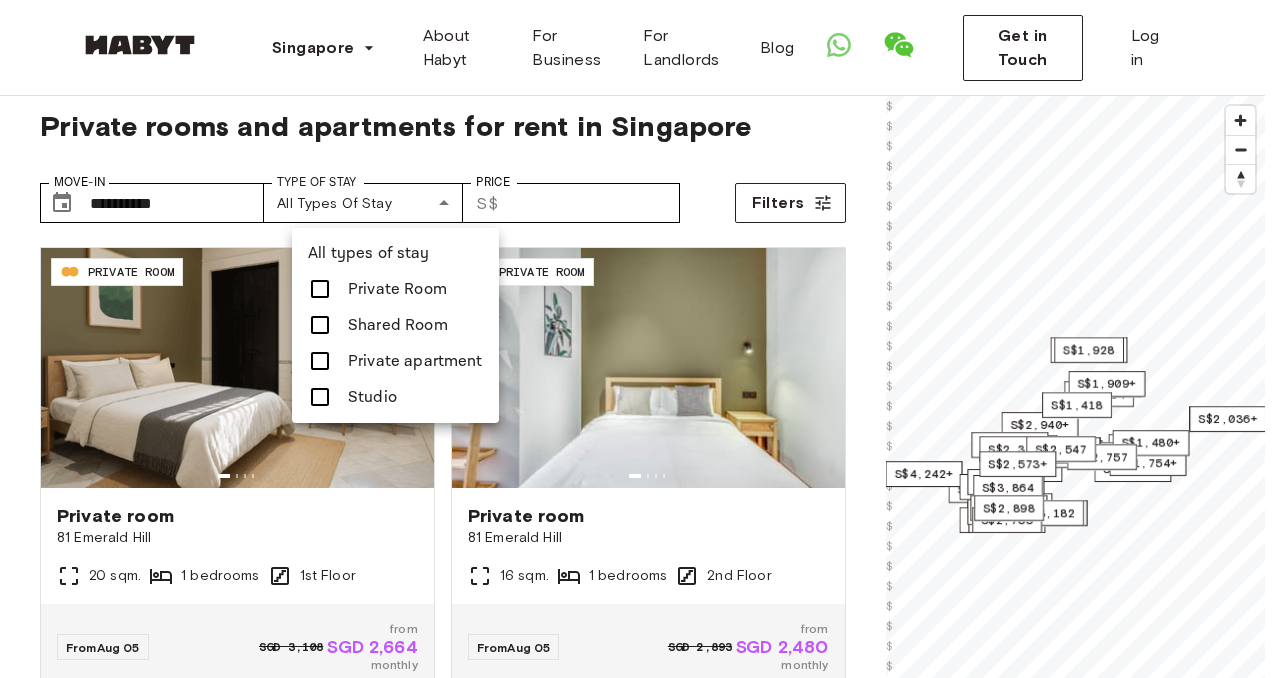 click at bounding box center [640, 339] 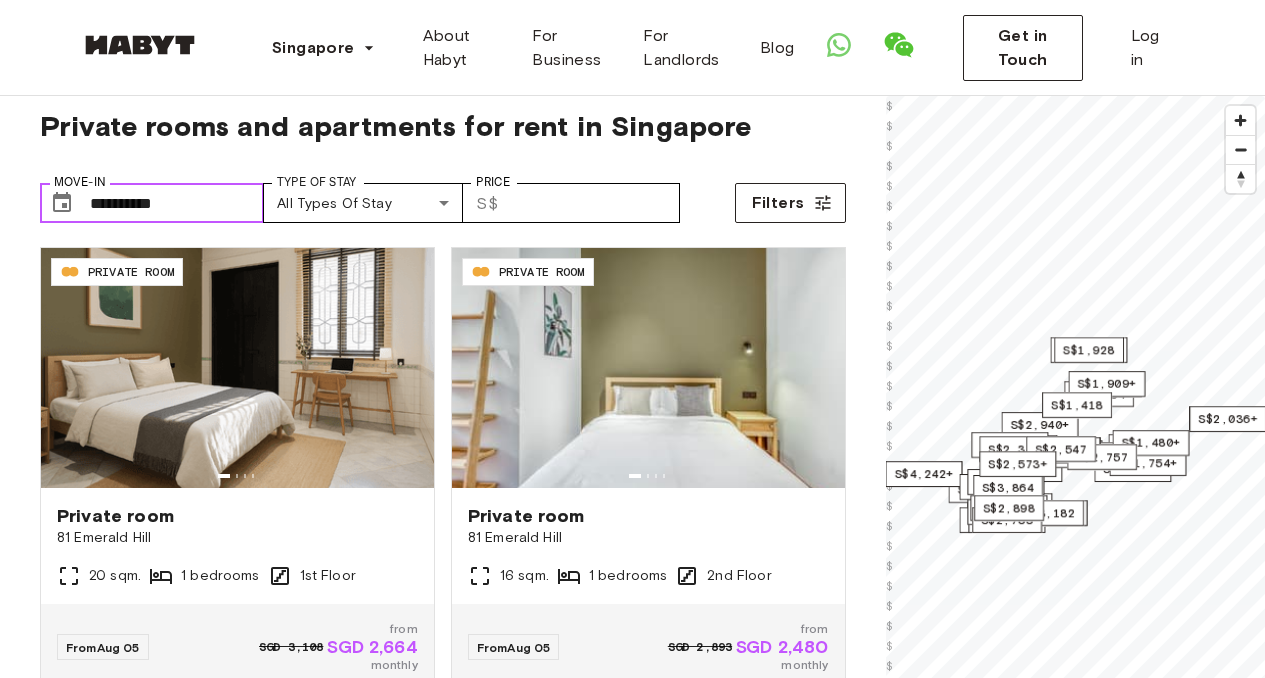 click on "**********" at bounding box center (177, 203) 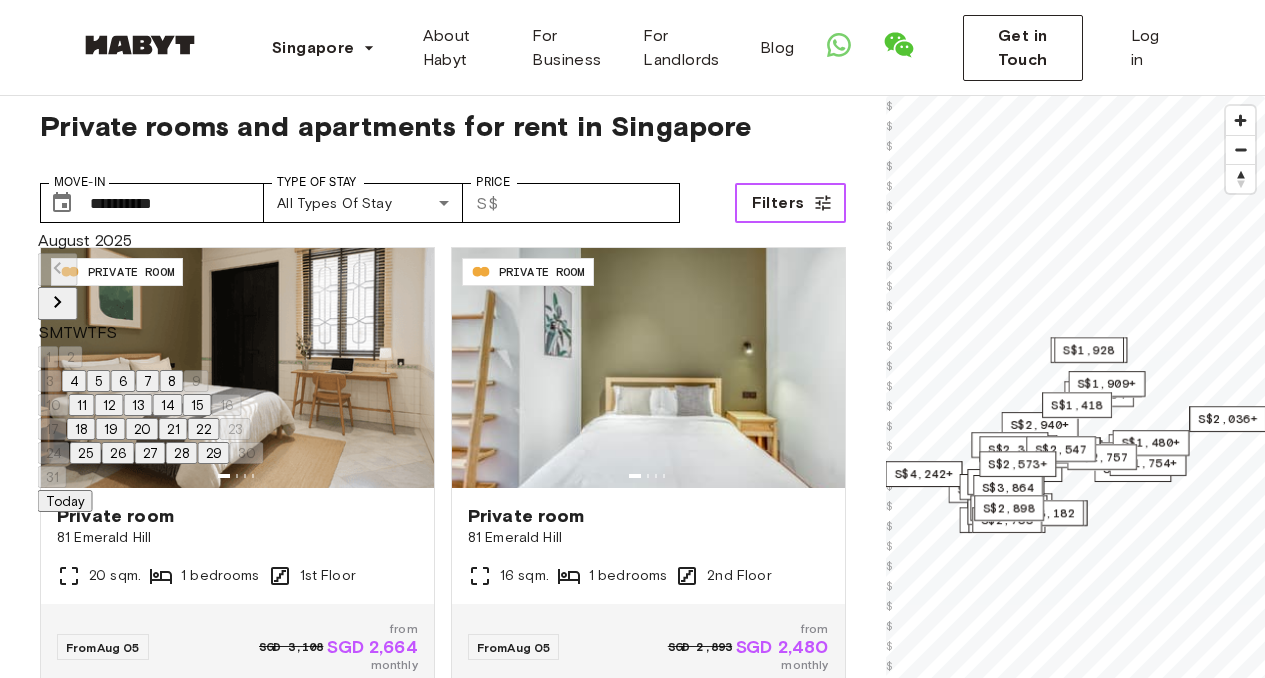 click on "Filters" at bounding box center [790, 203] 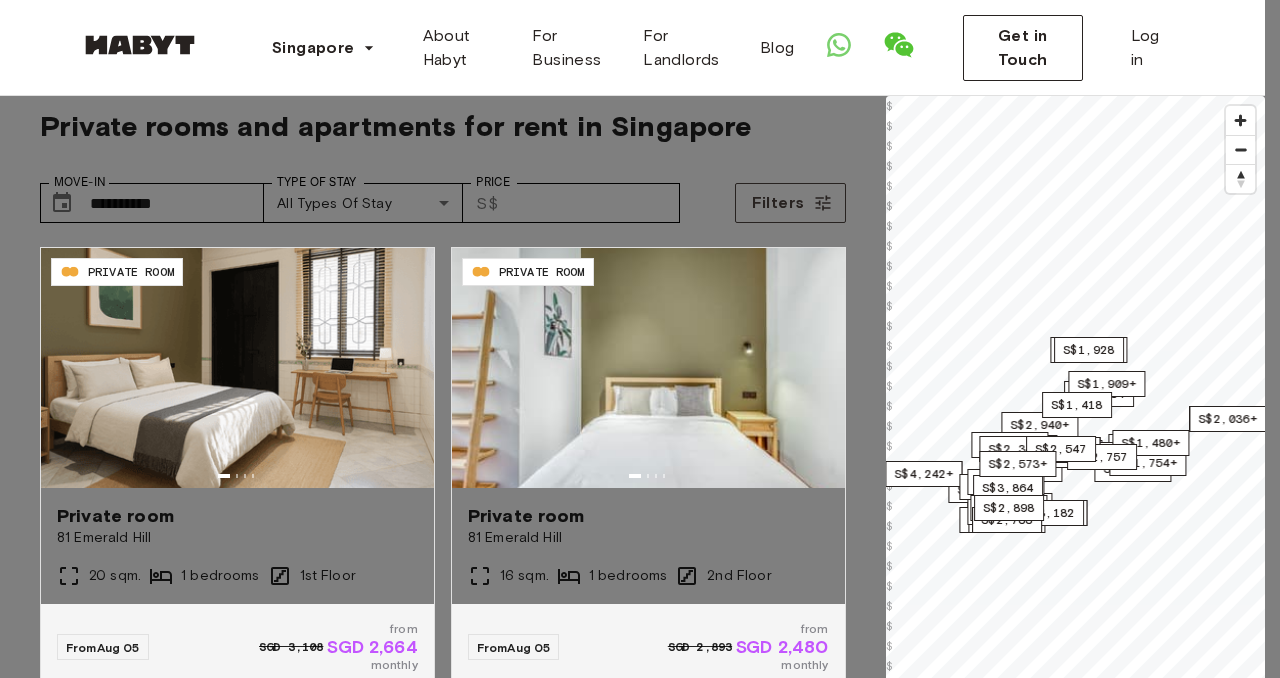 scroll, scrollTop: 1350, scrollLeft: 0, axis: vertical 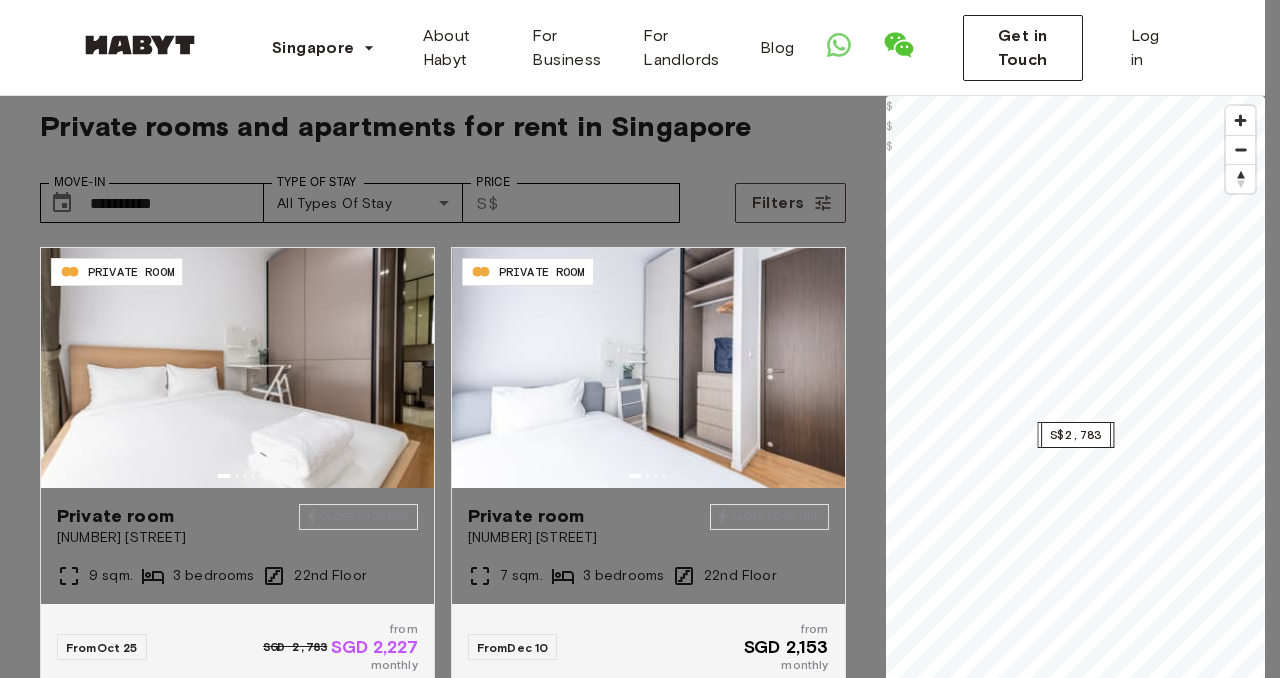 click on "Central - Redhill" at bounding box center (632, 6135) 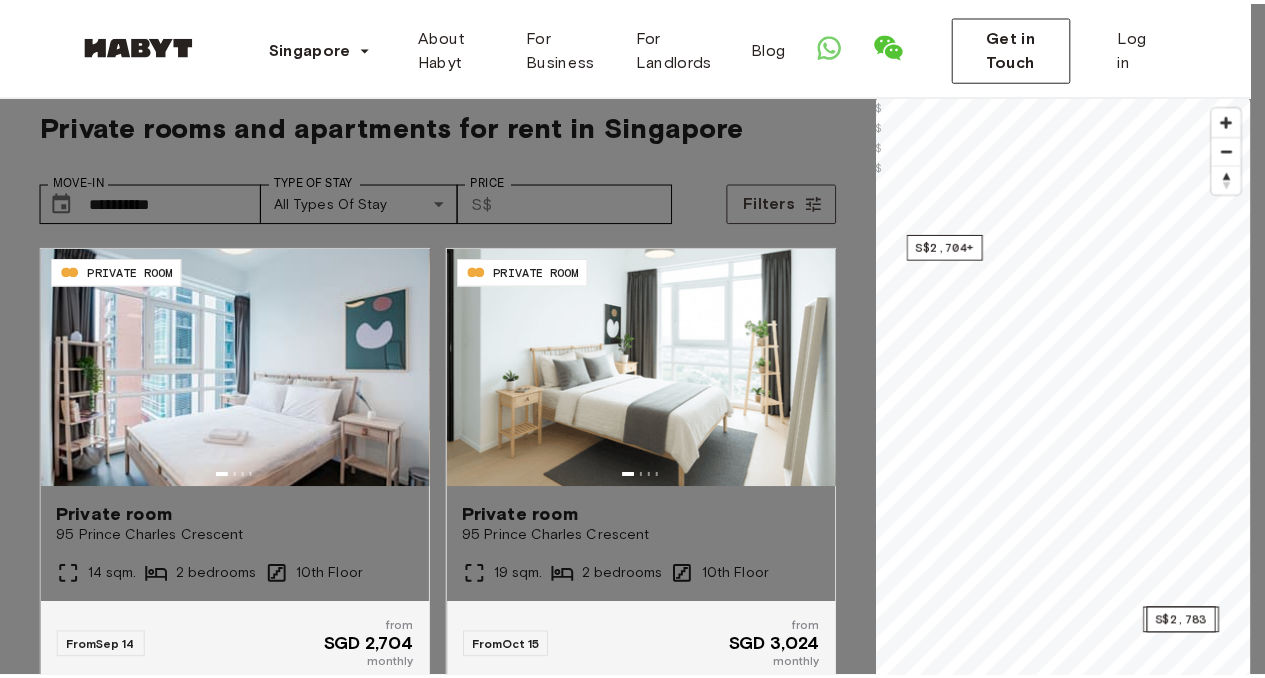 scroll, scrollTop: 1474, scrollLeft: 0, axis: vertical 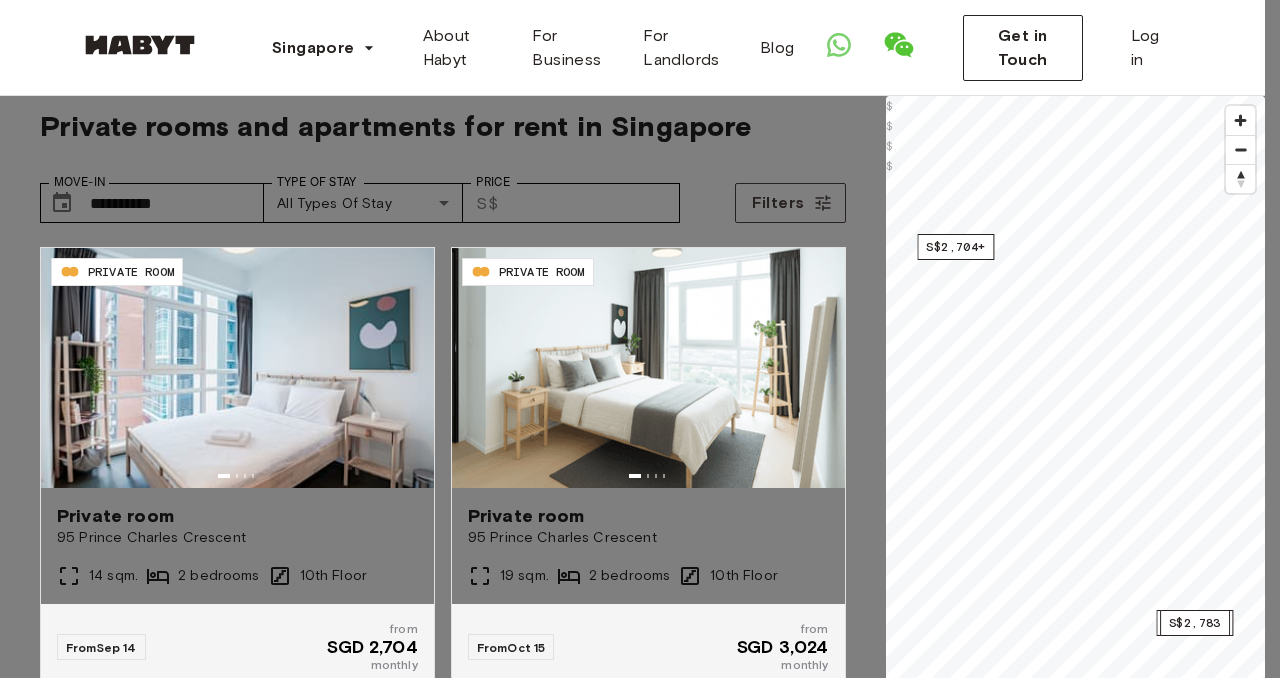 click on "Central - Tiong Bahru" at bounding box center (632, 6261) 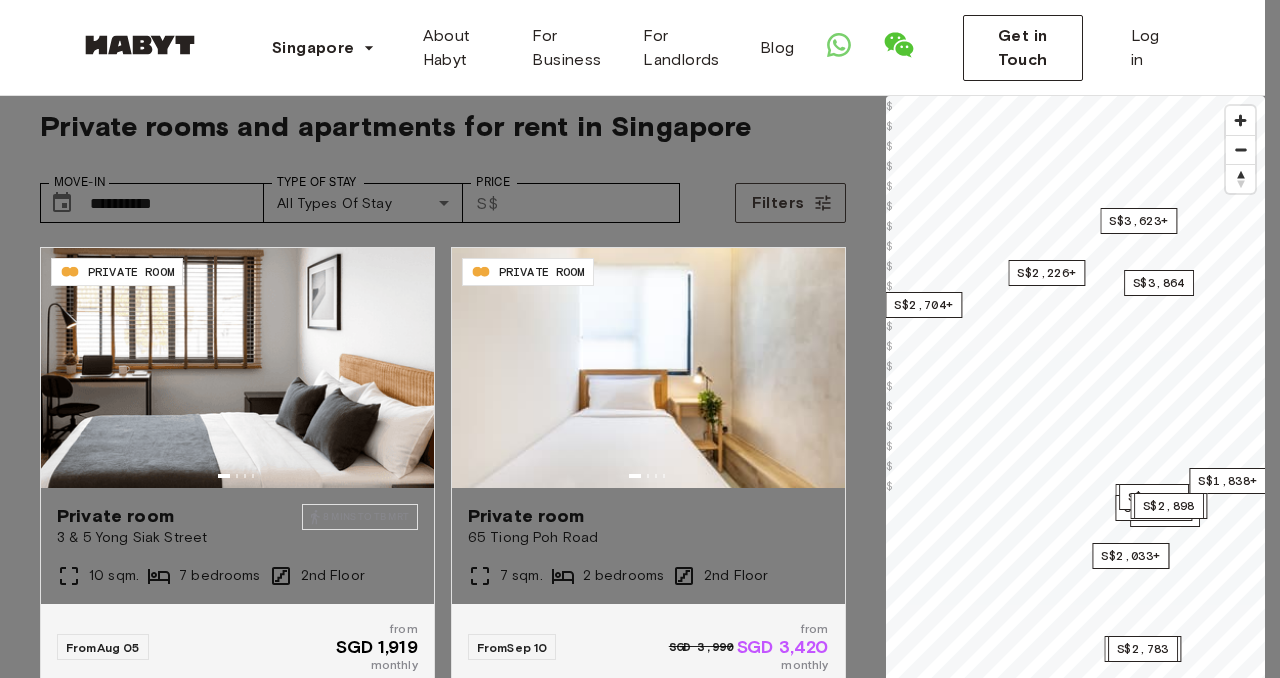 click on "Apply" at bounding box center [140, 7632] 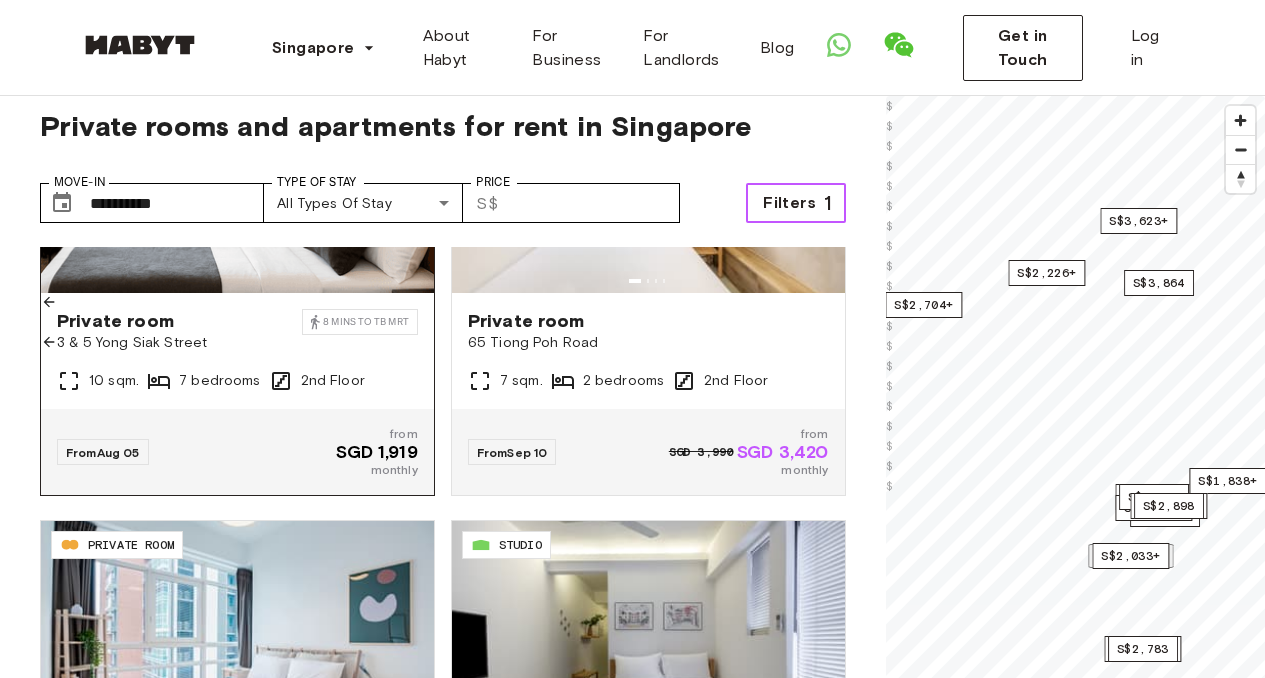 scroll, scrollTop: 0, scrollLeft: 0, axis: both 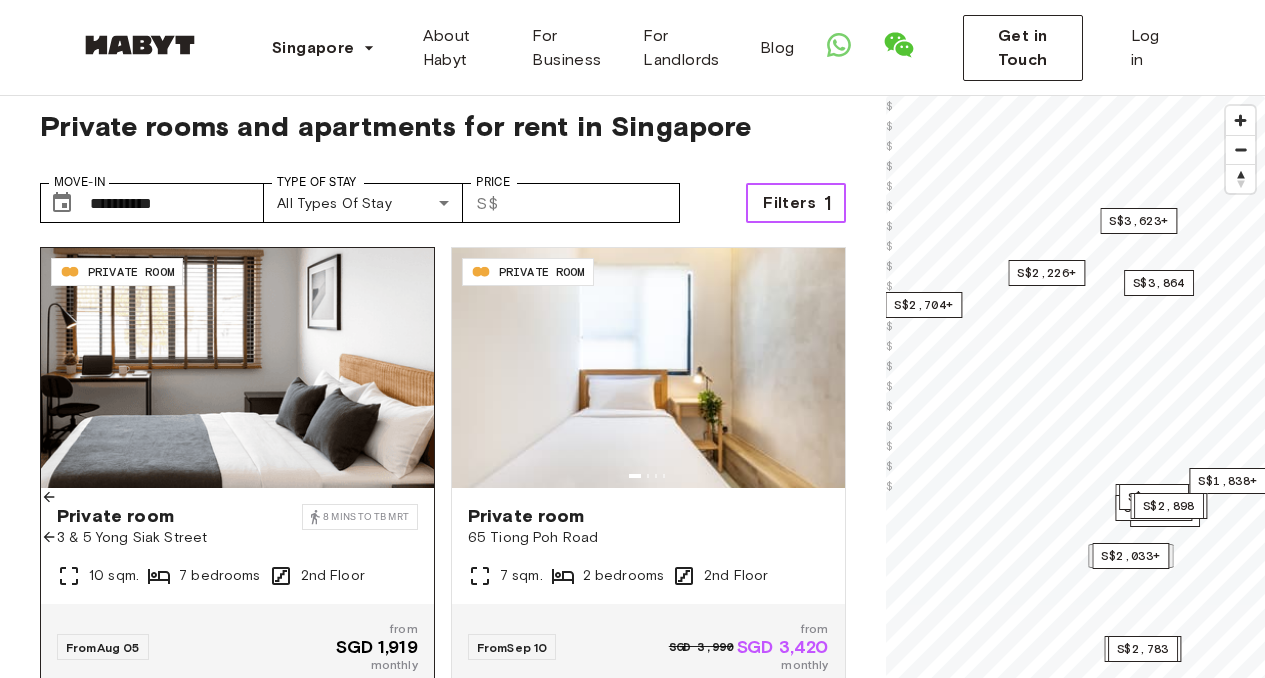 click at bounding box center [237, 368] 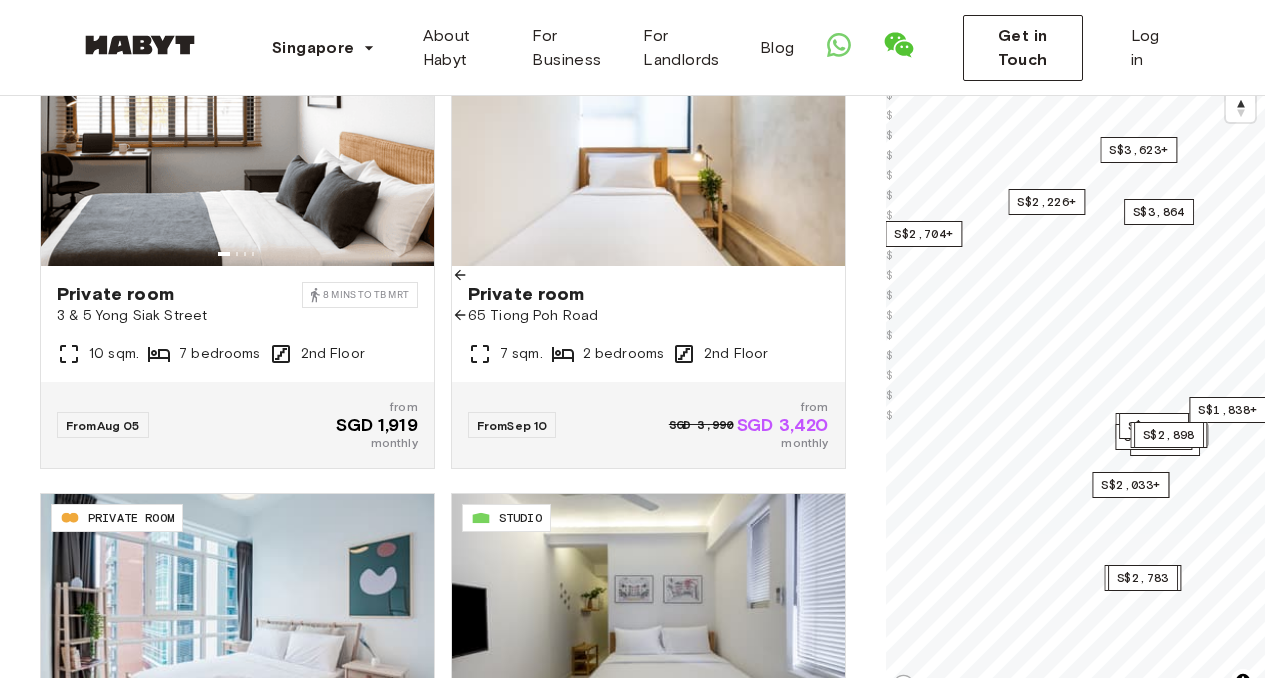 scroll, scrollTop: 264, scrollLeft: 0, axis: vertical 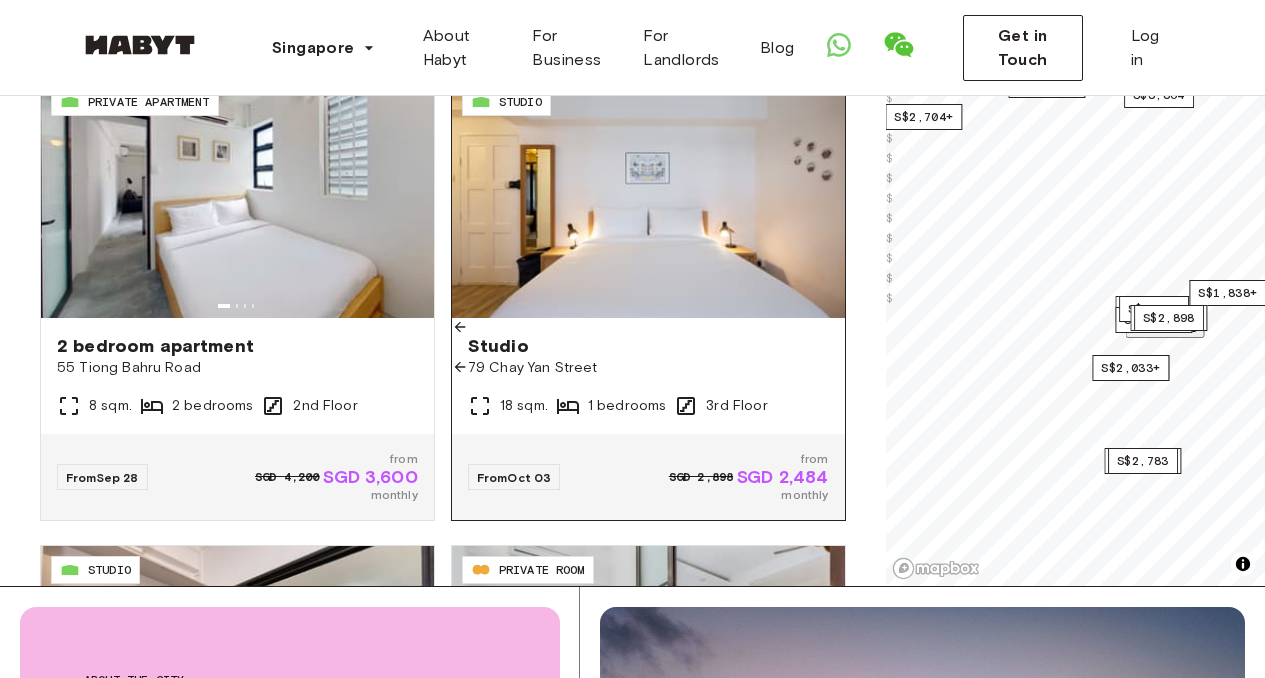 click 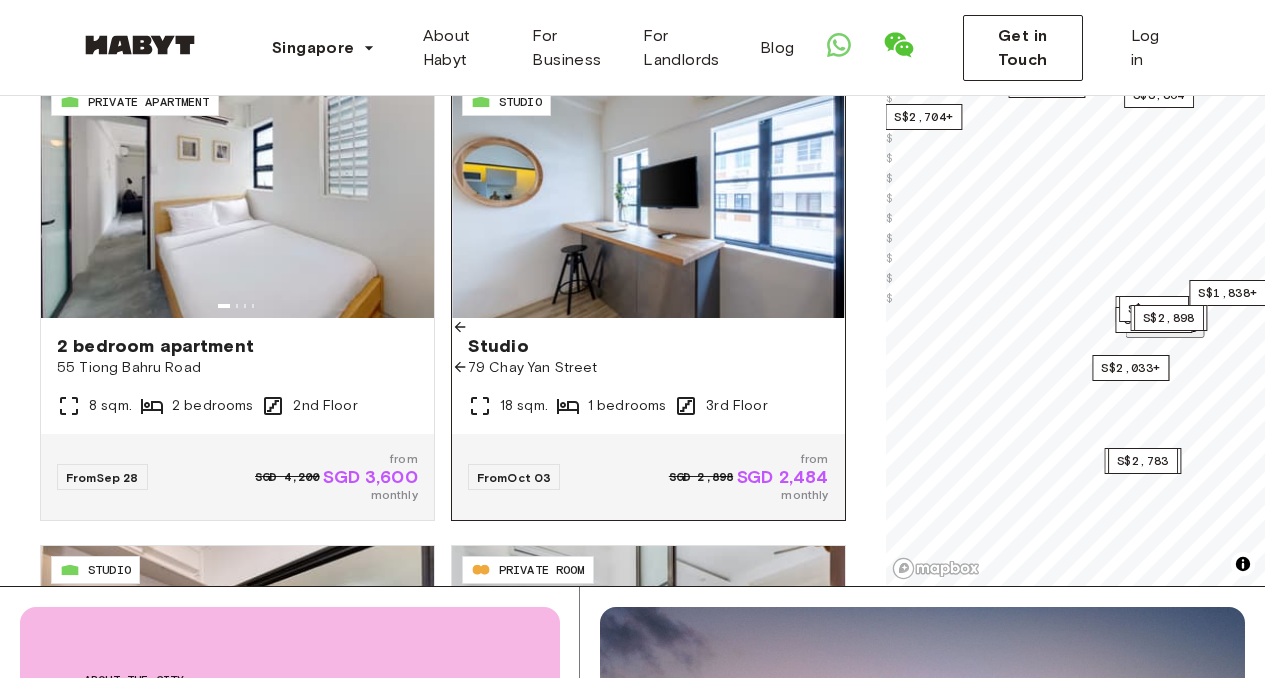 click 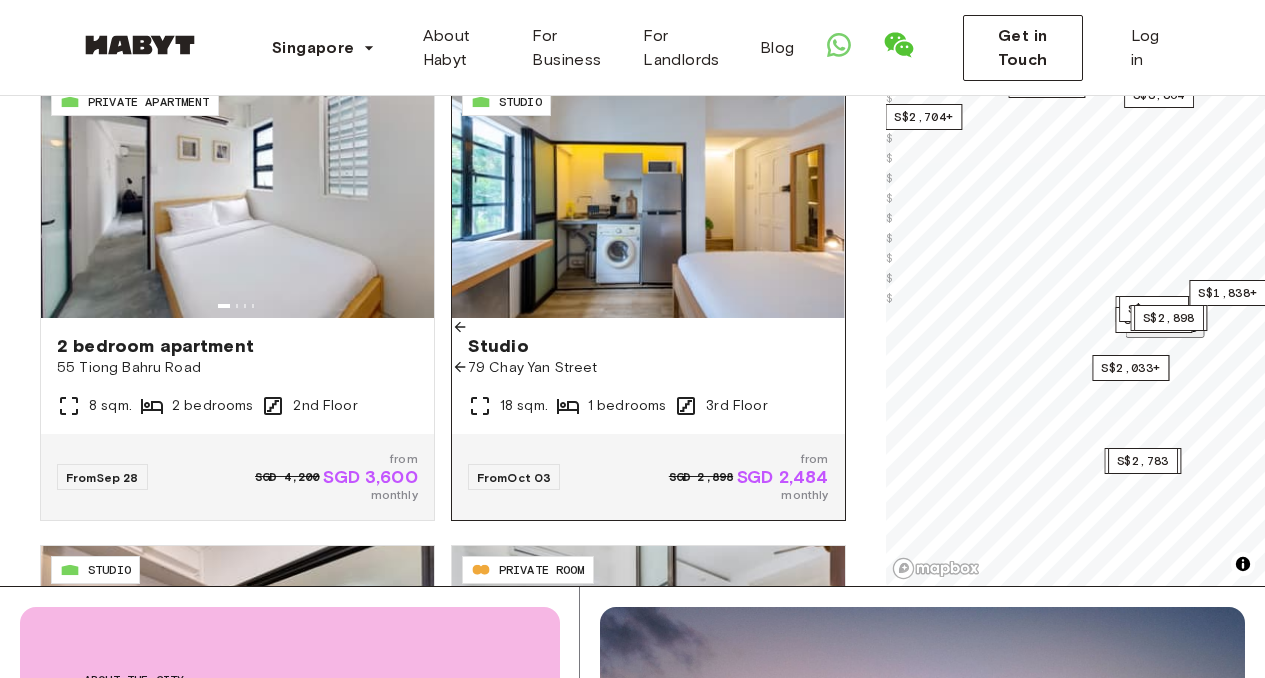 click 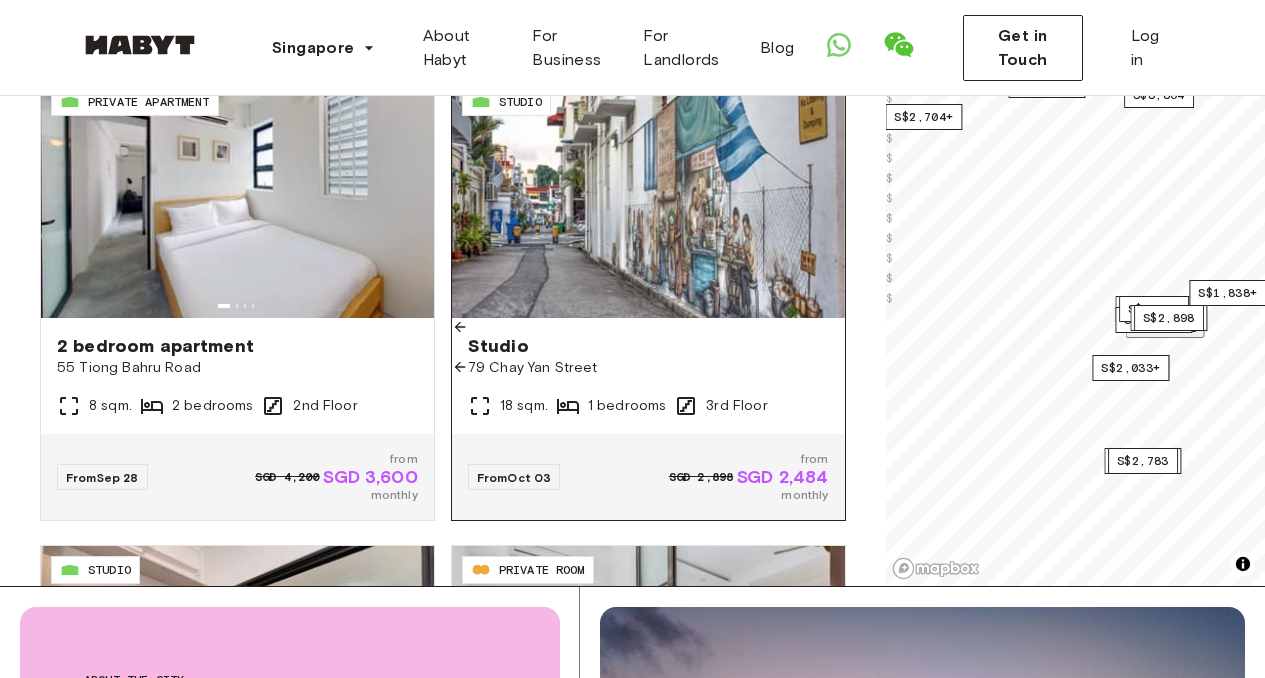 click 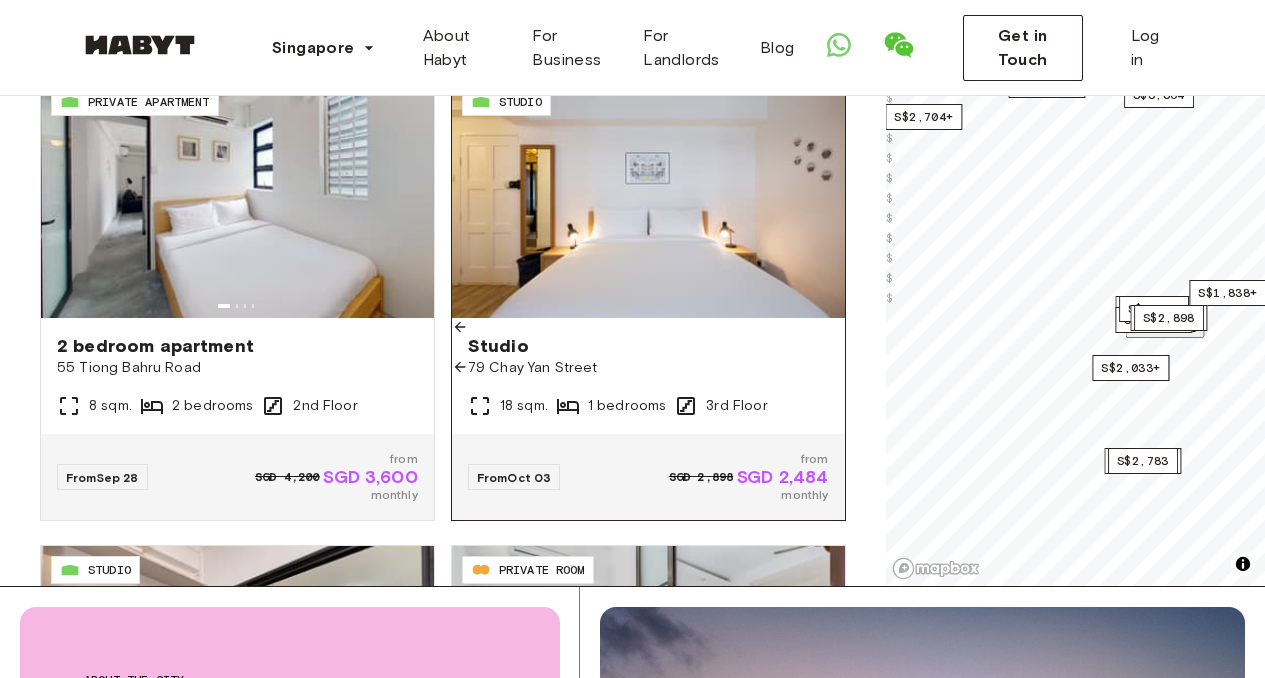 click 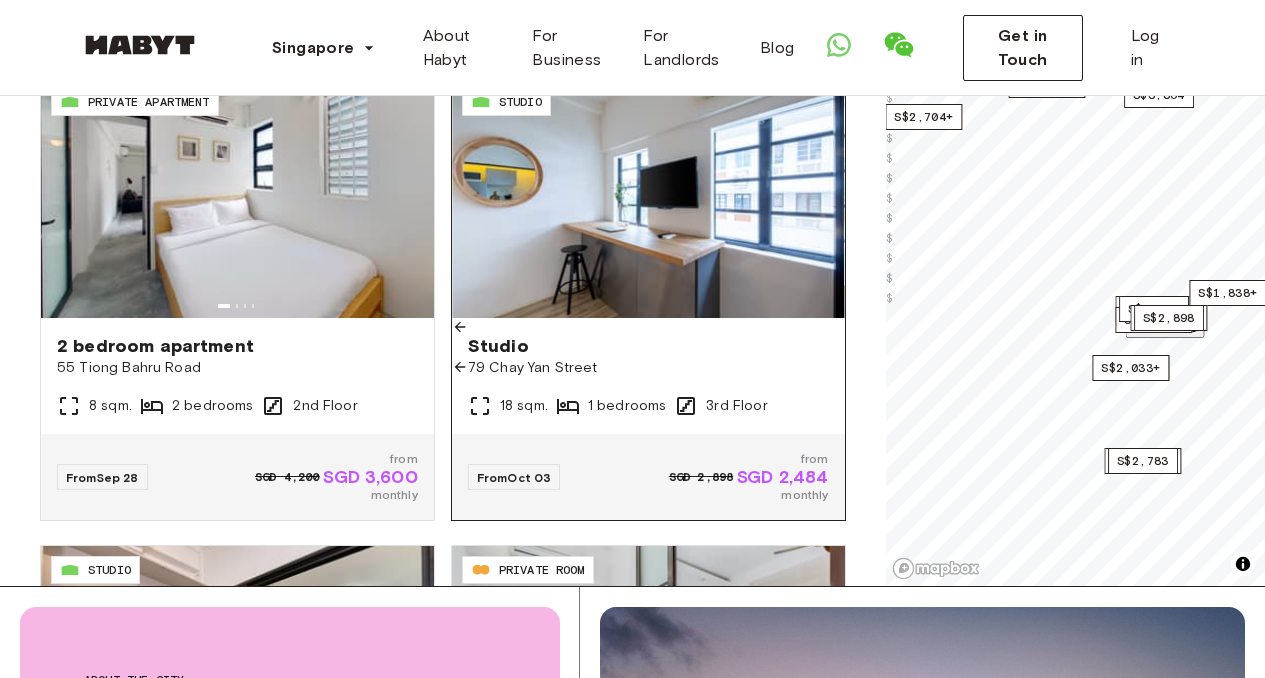 click 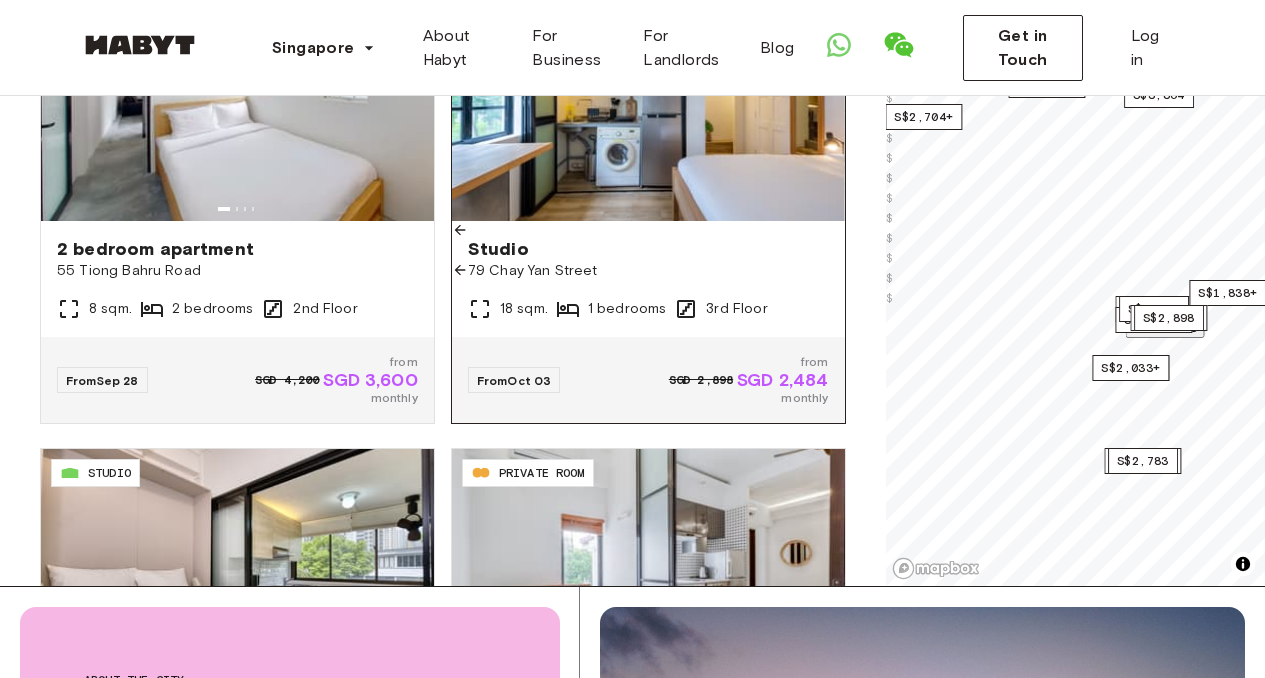 scroll, scrollTop: 823, scrollLeft: 0, axis: vertical 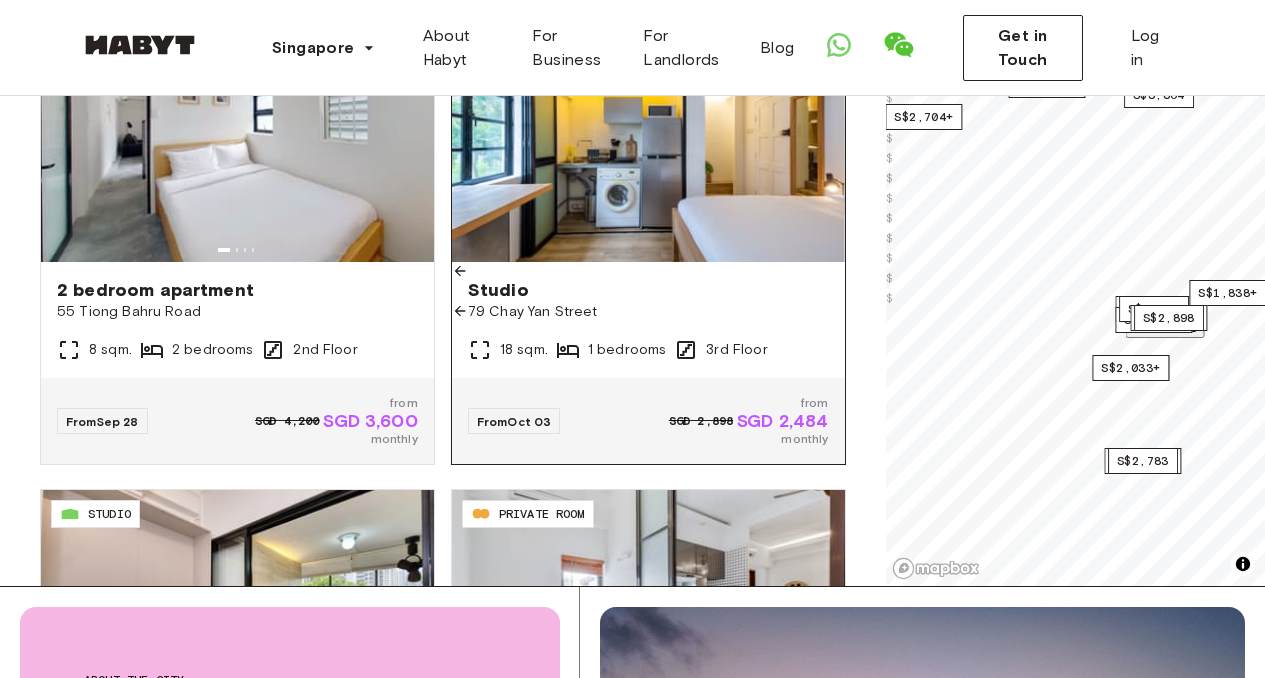 click 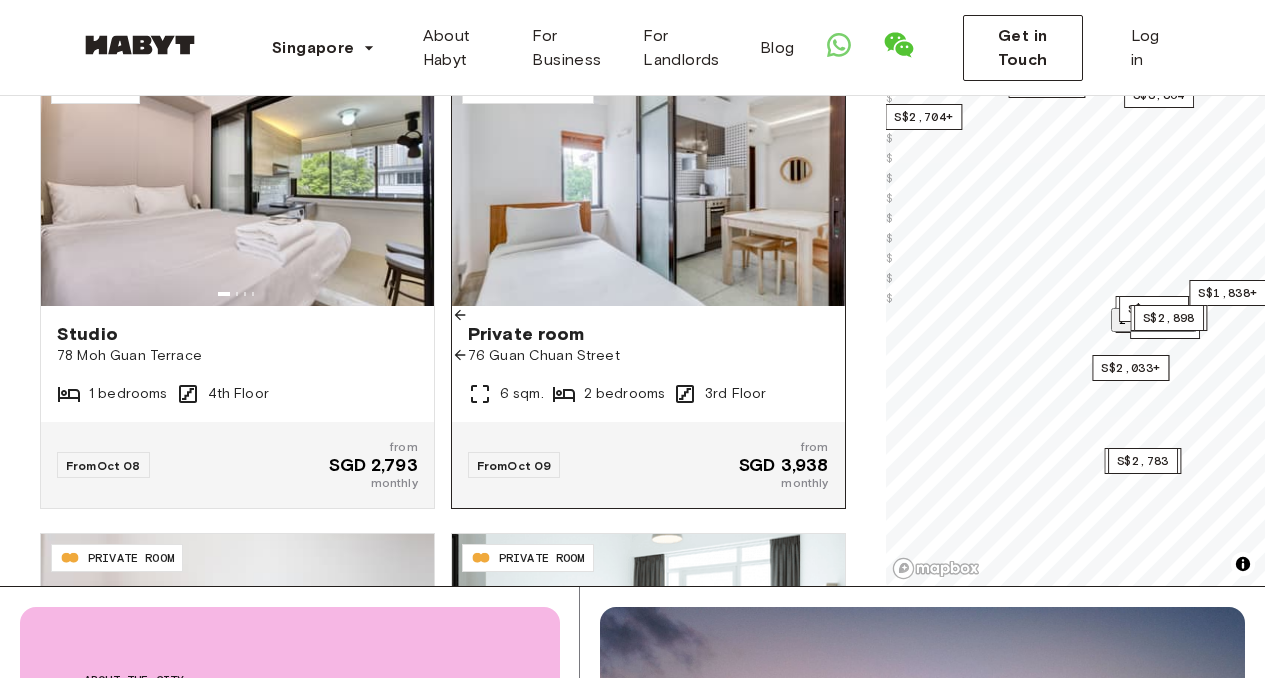 scroll, scrollTop: 1243, scrollLeft: 0, axis: vertical 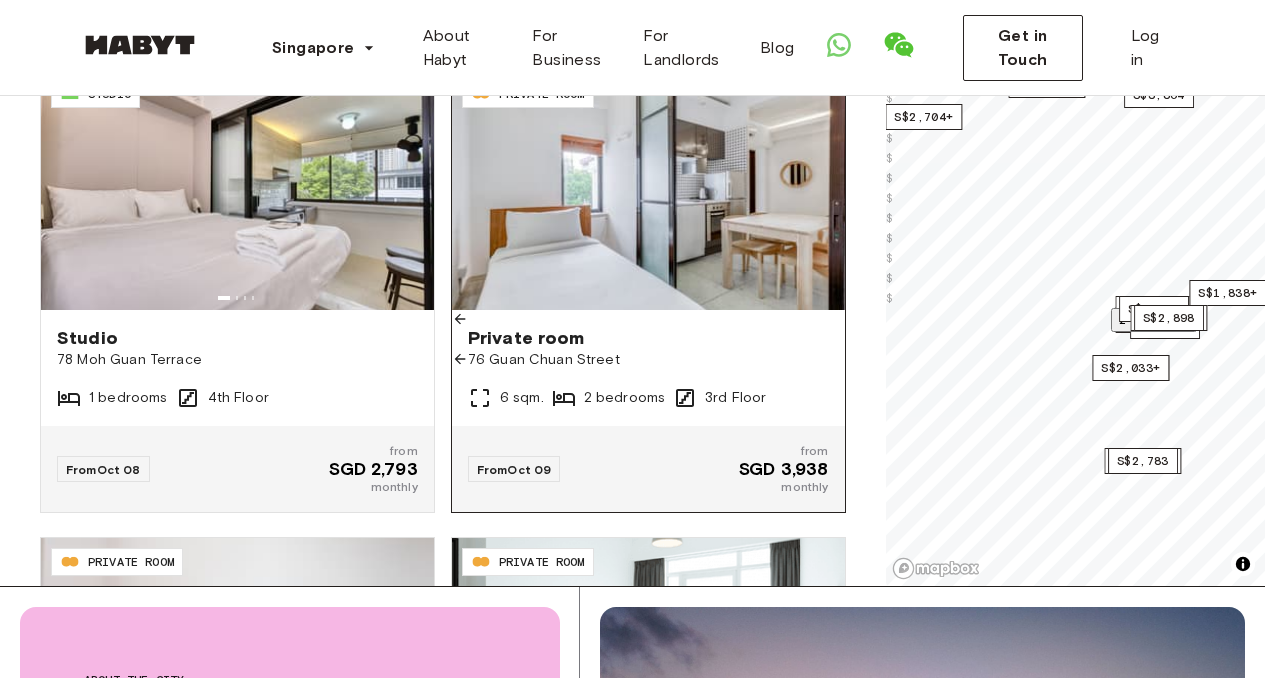 click 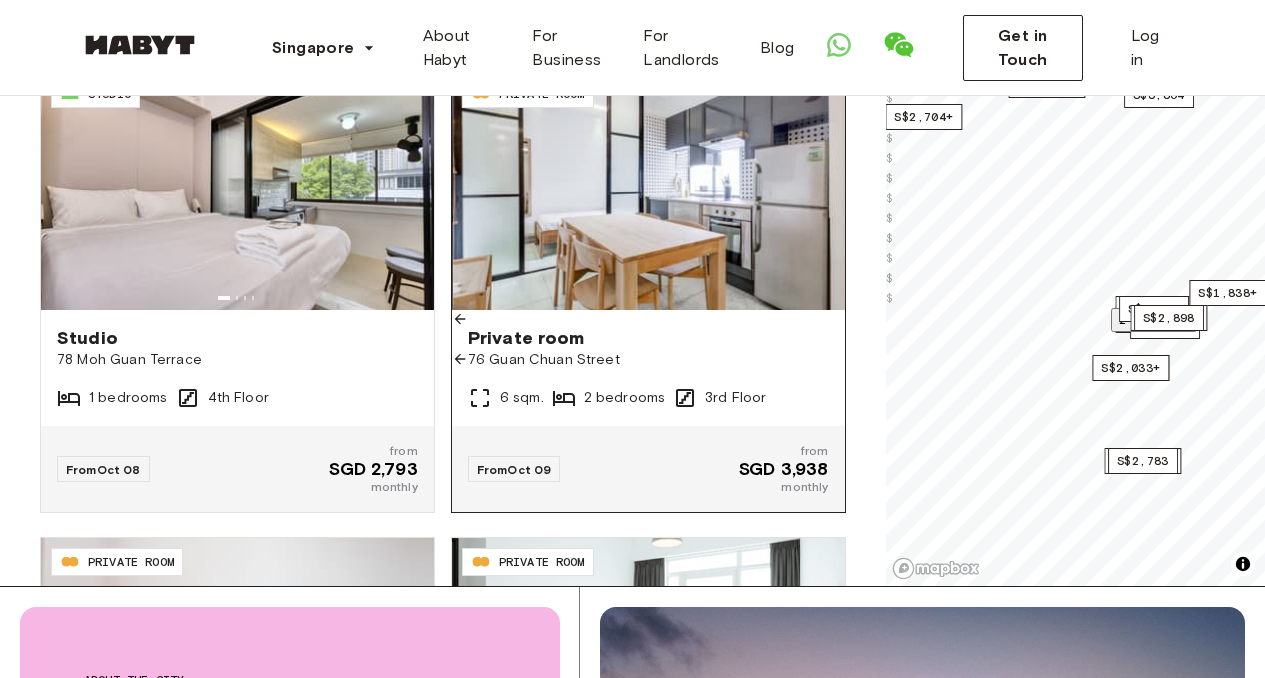 click 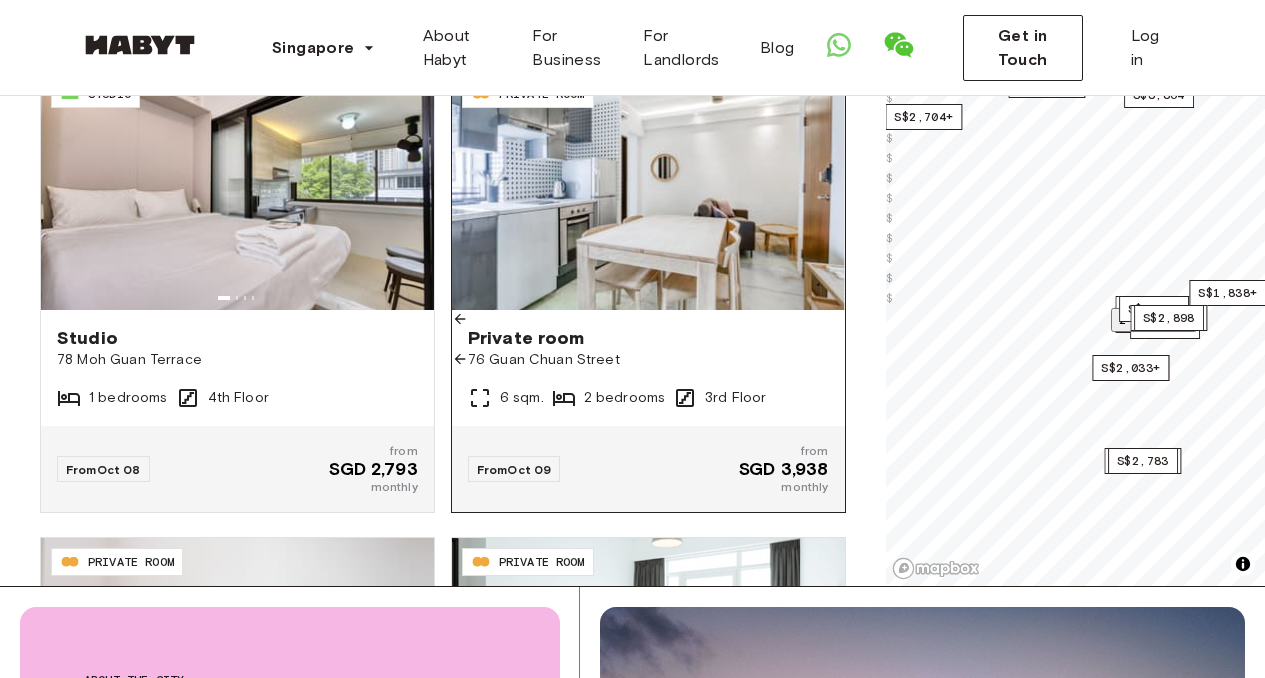 click 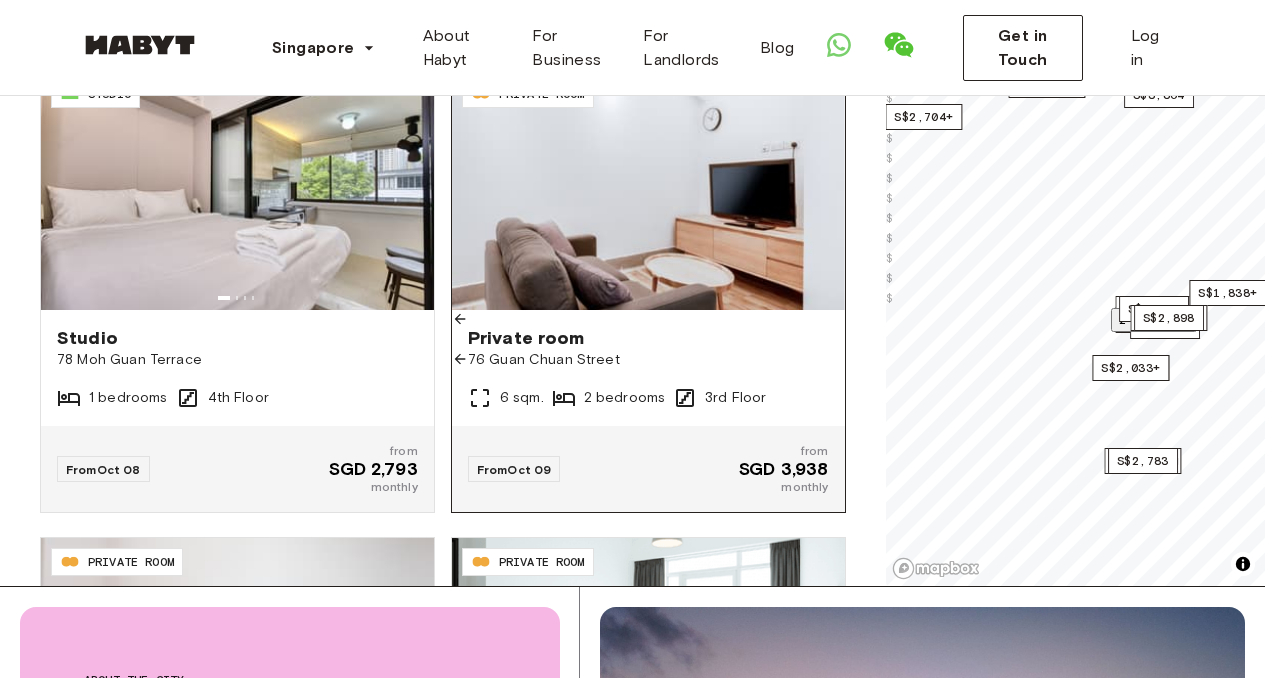 click 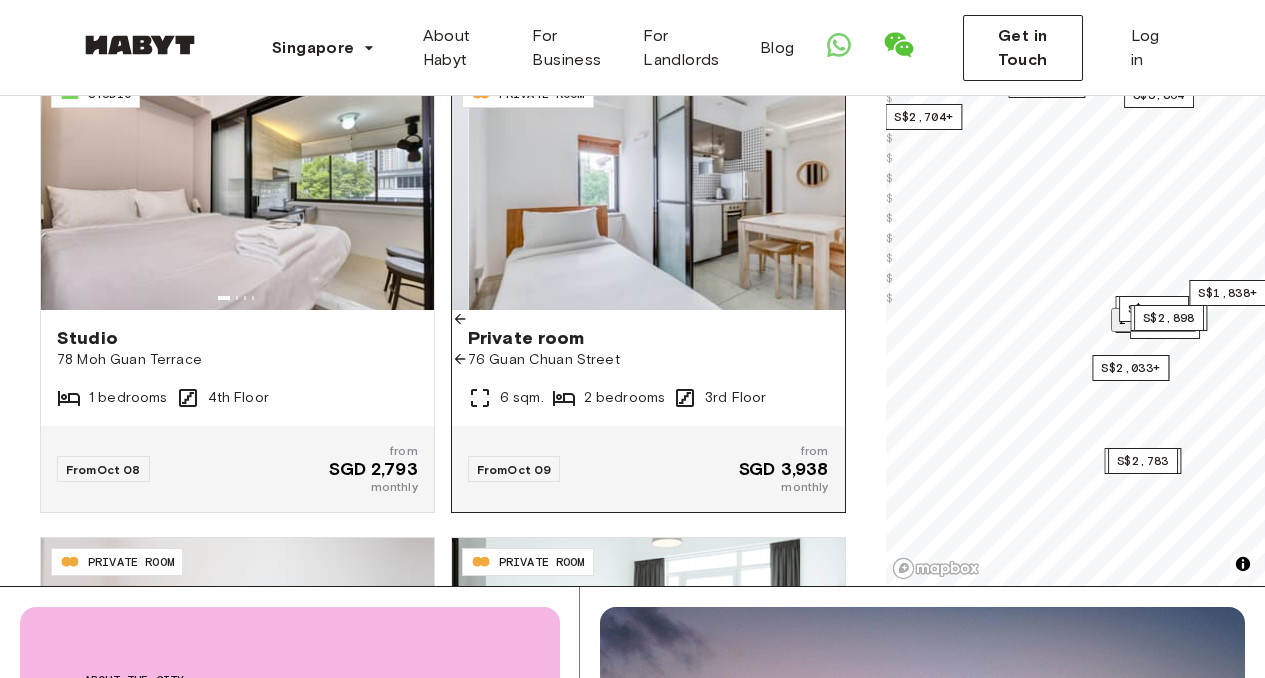 click 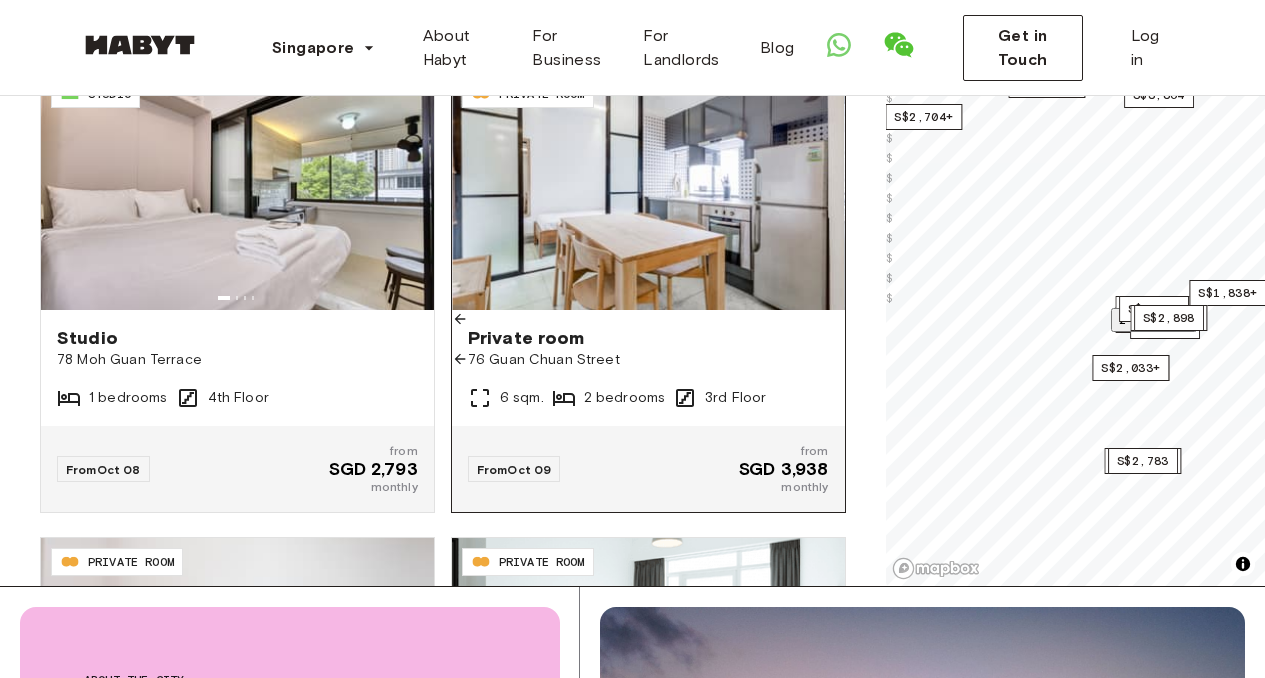 click 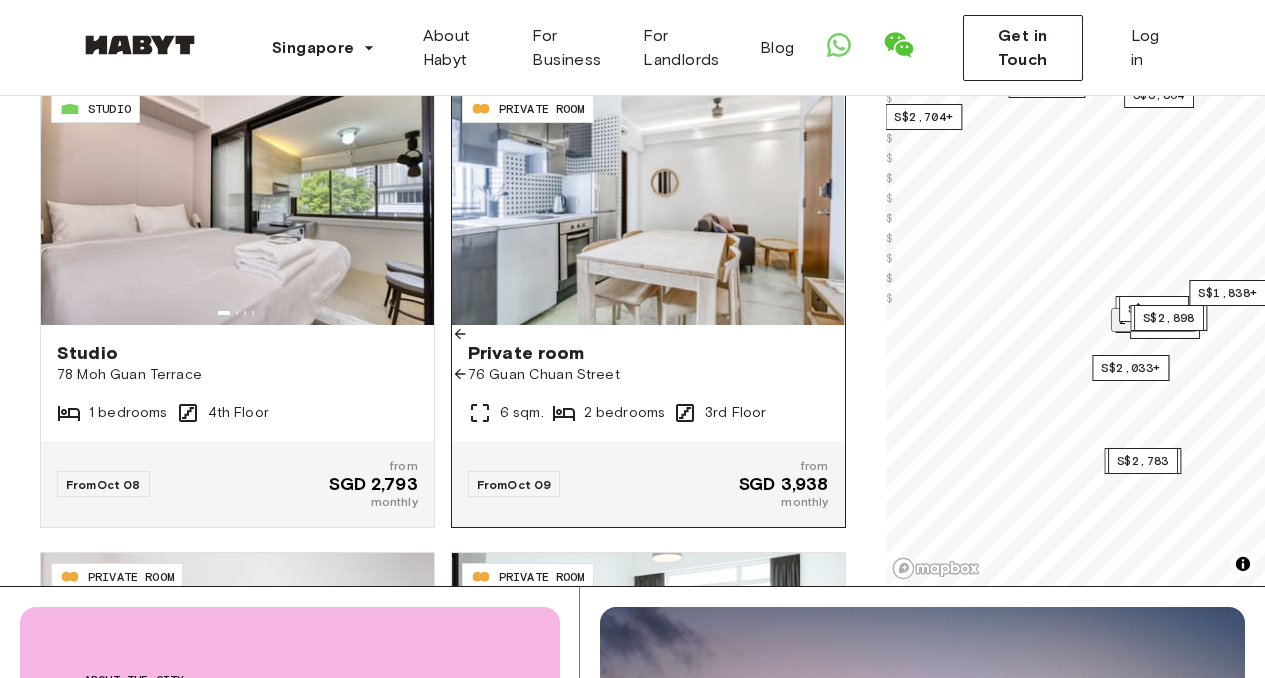 scroll, scrollTop: 1223, scrollLeft: 0, axis: vertical 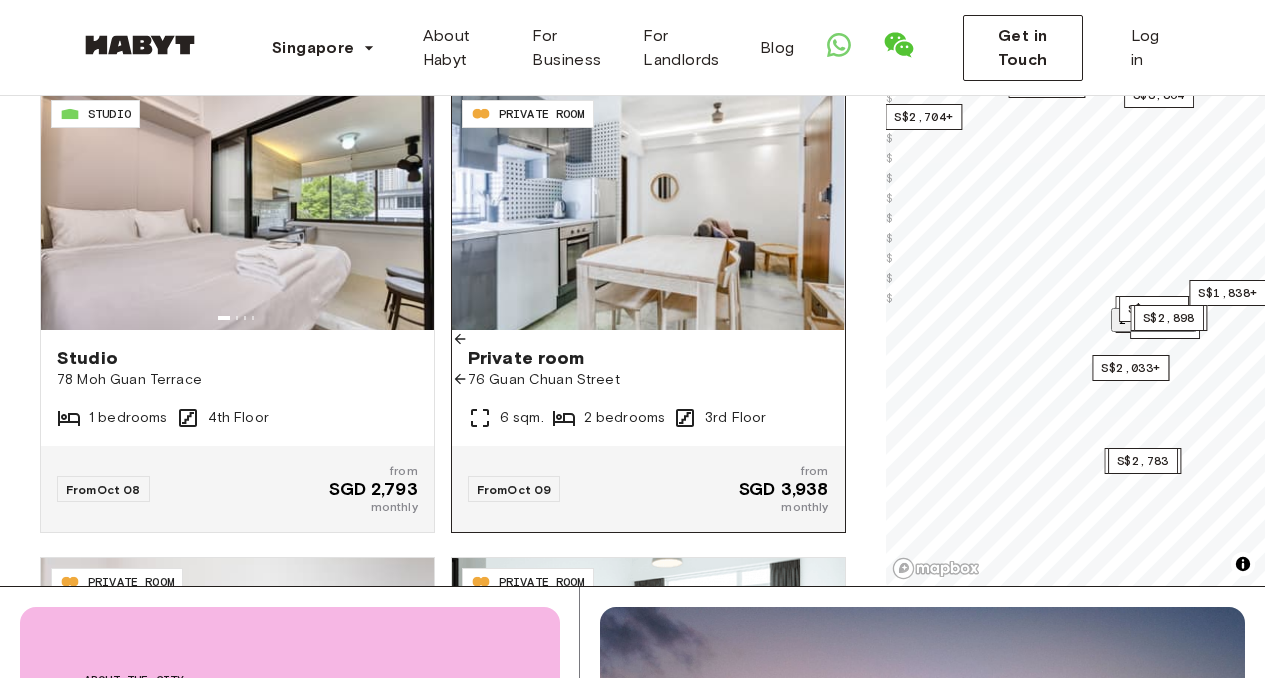 click 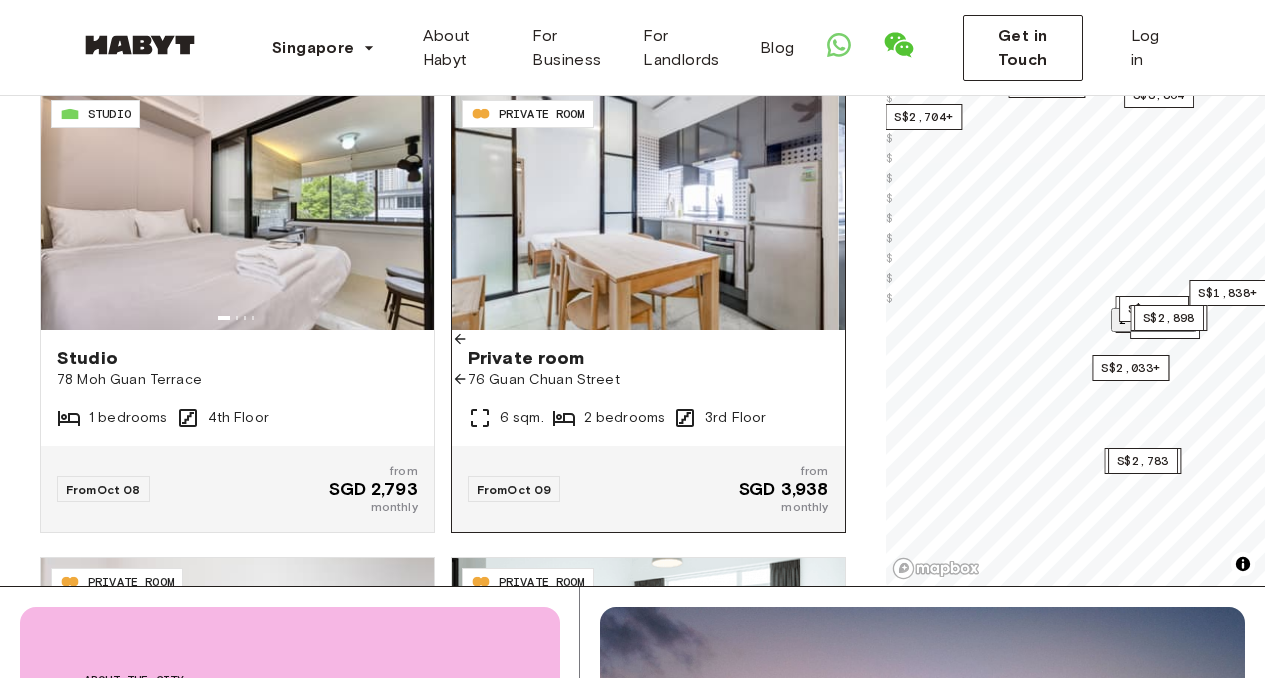 click 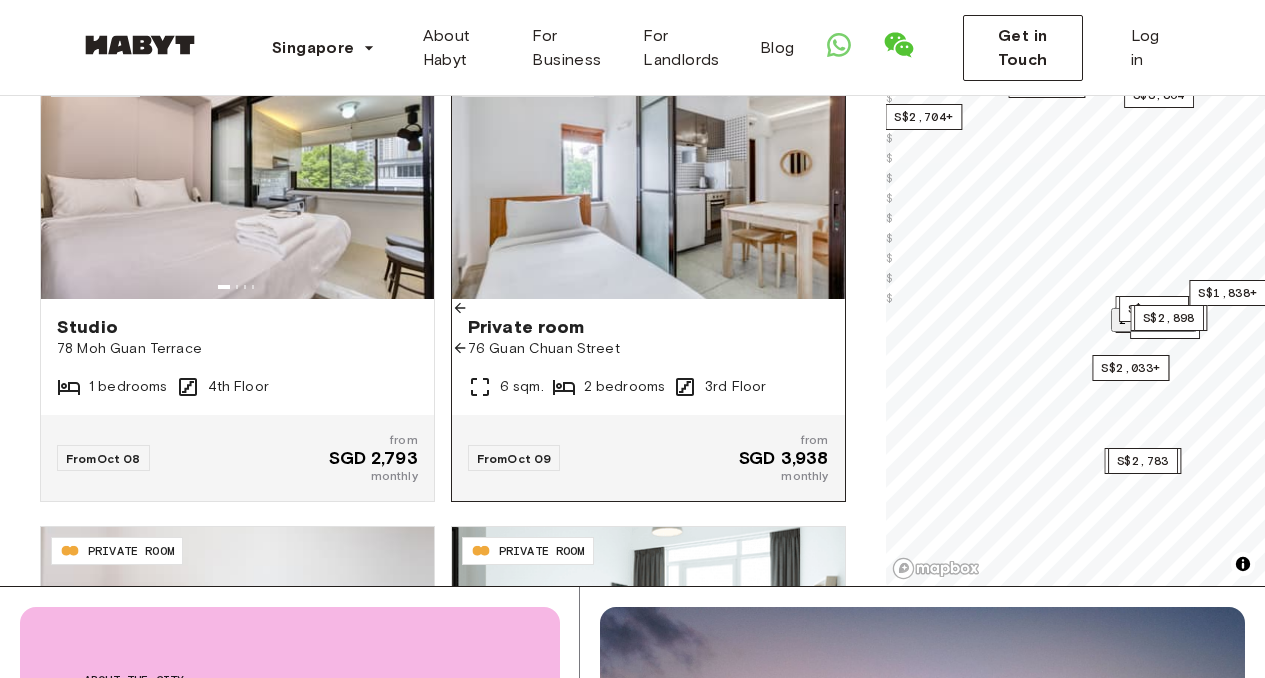 scroll, scrollTop: 1236, scrollLeft: 0, axis: vertical 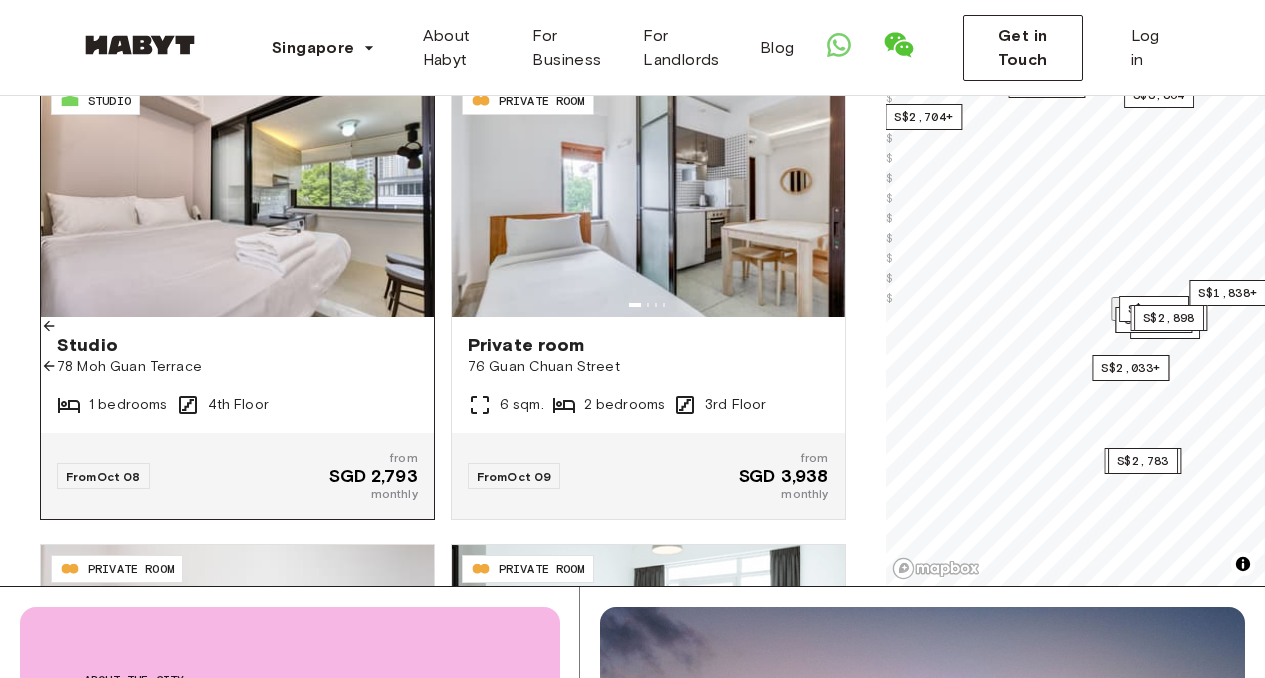 click at bounding box center (237, 197) 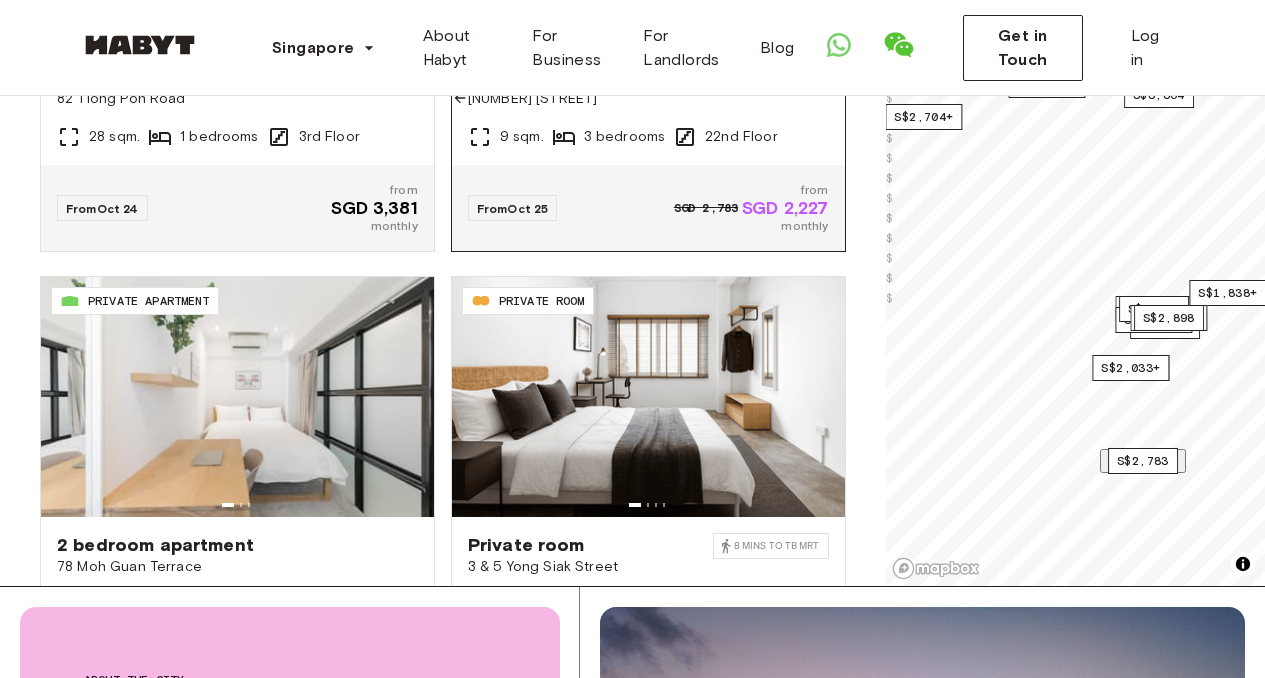 scroll, scrollTop: 2583, scrollLeft: 0, axis: vertical 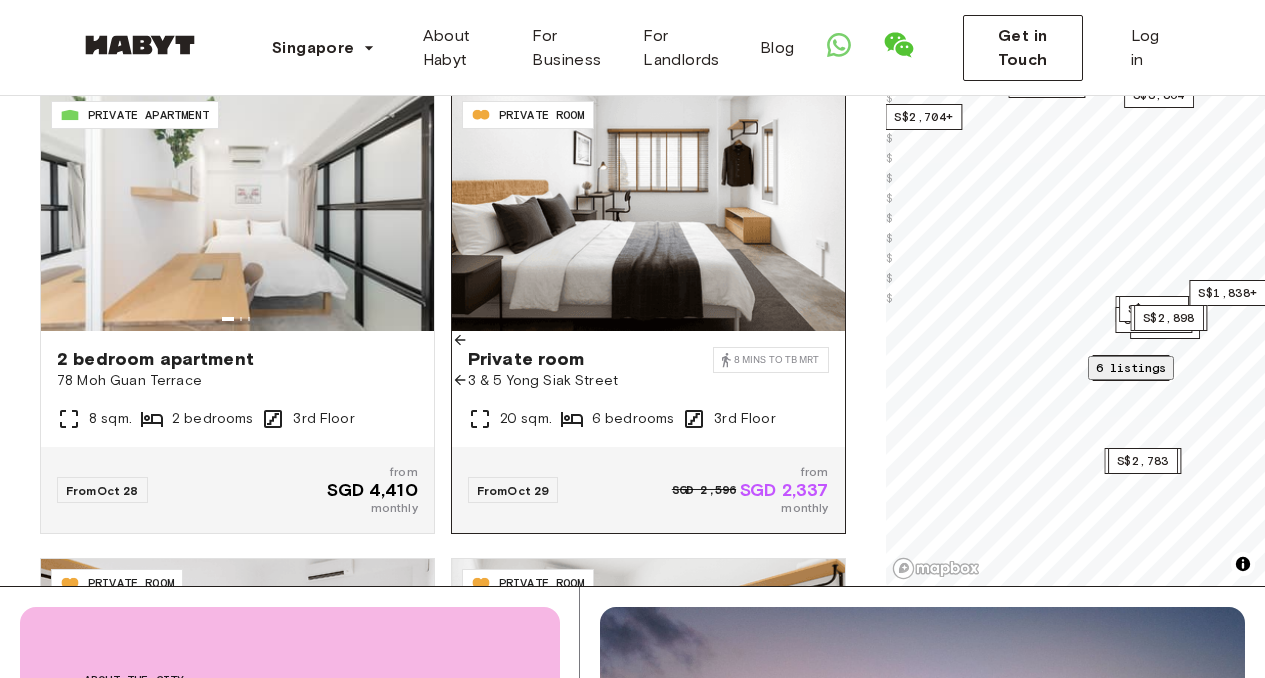 click 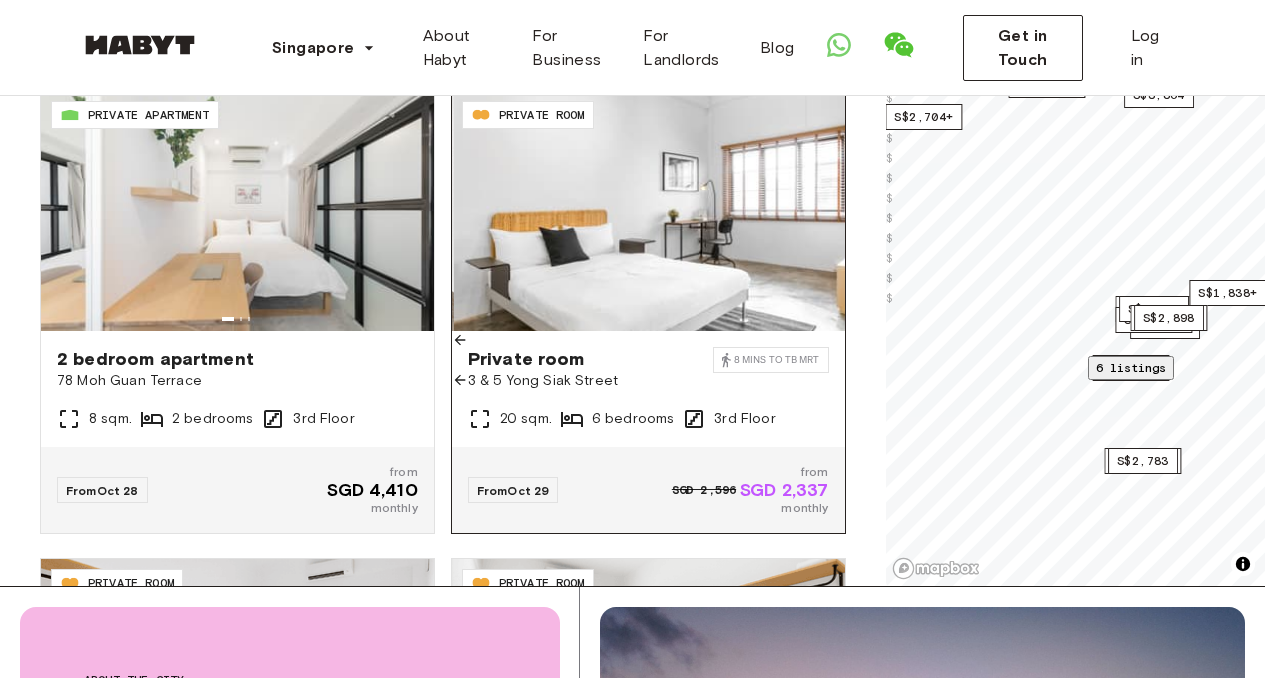 click 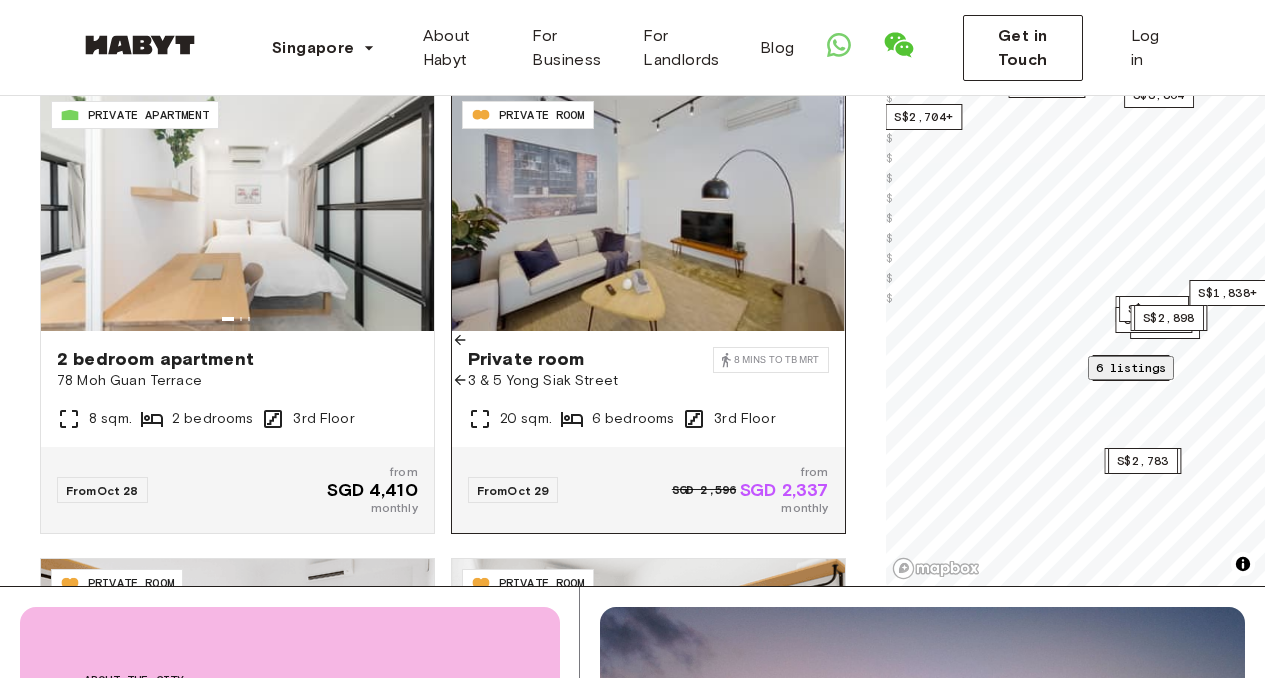 click 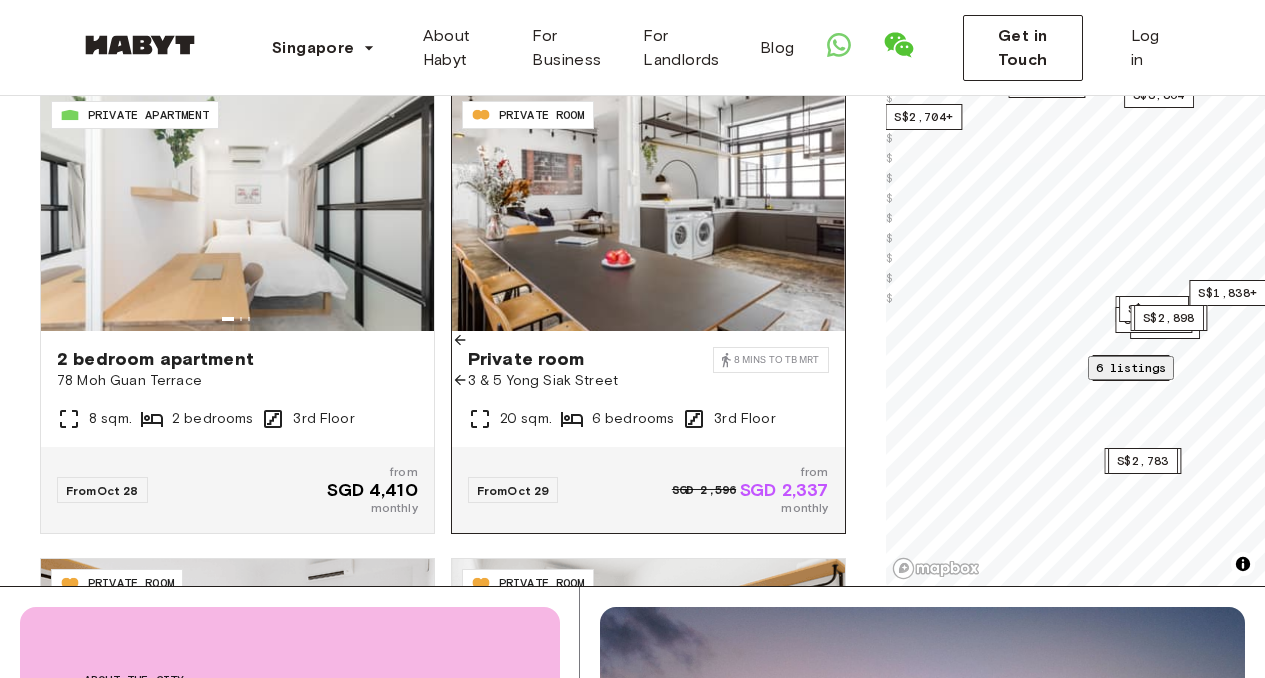 click 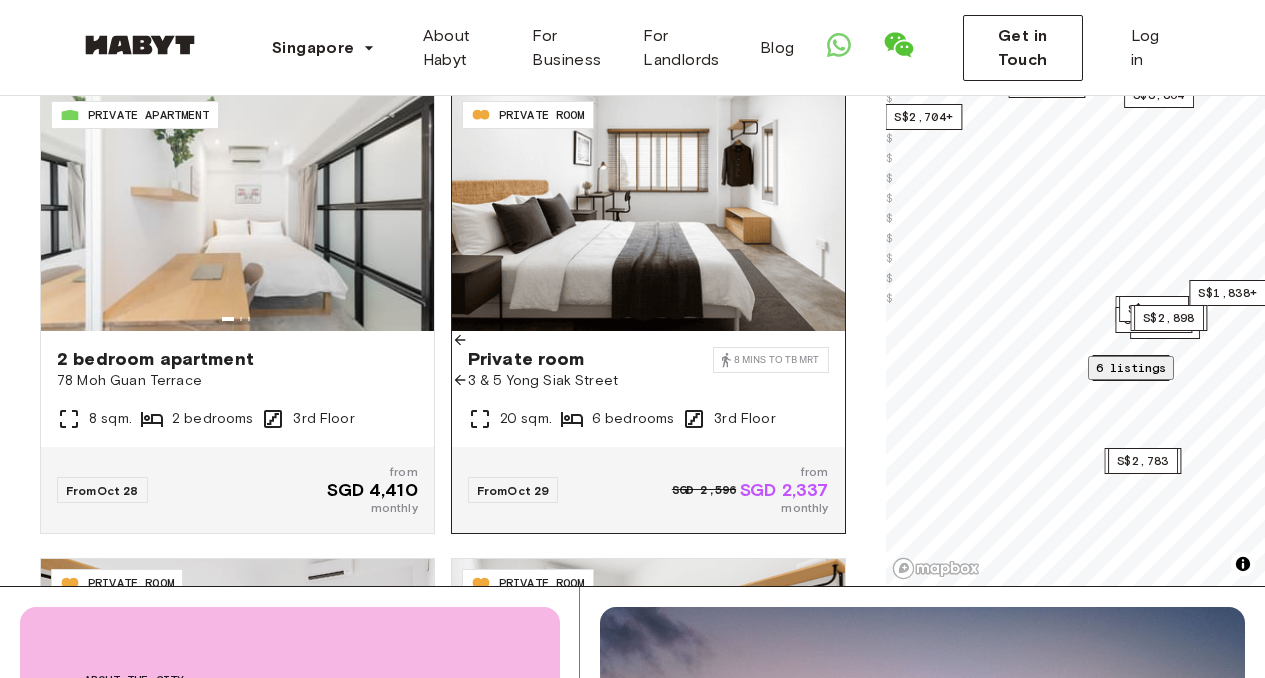 click 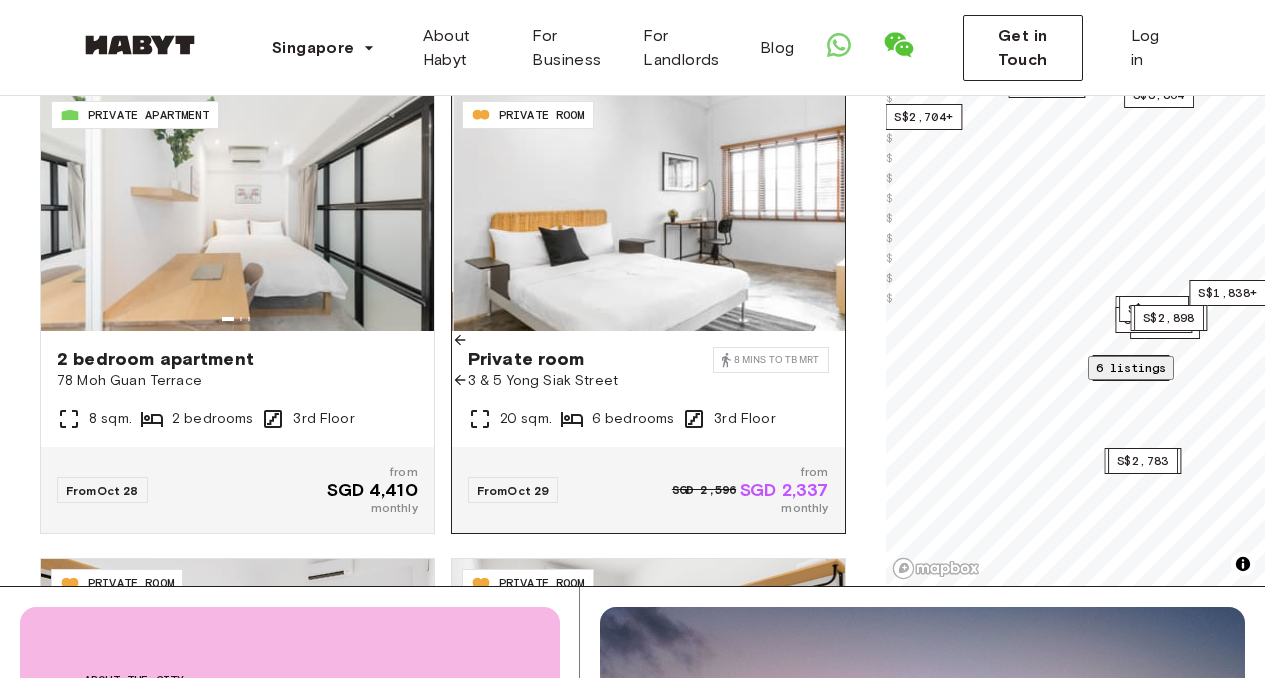 click 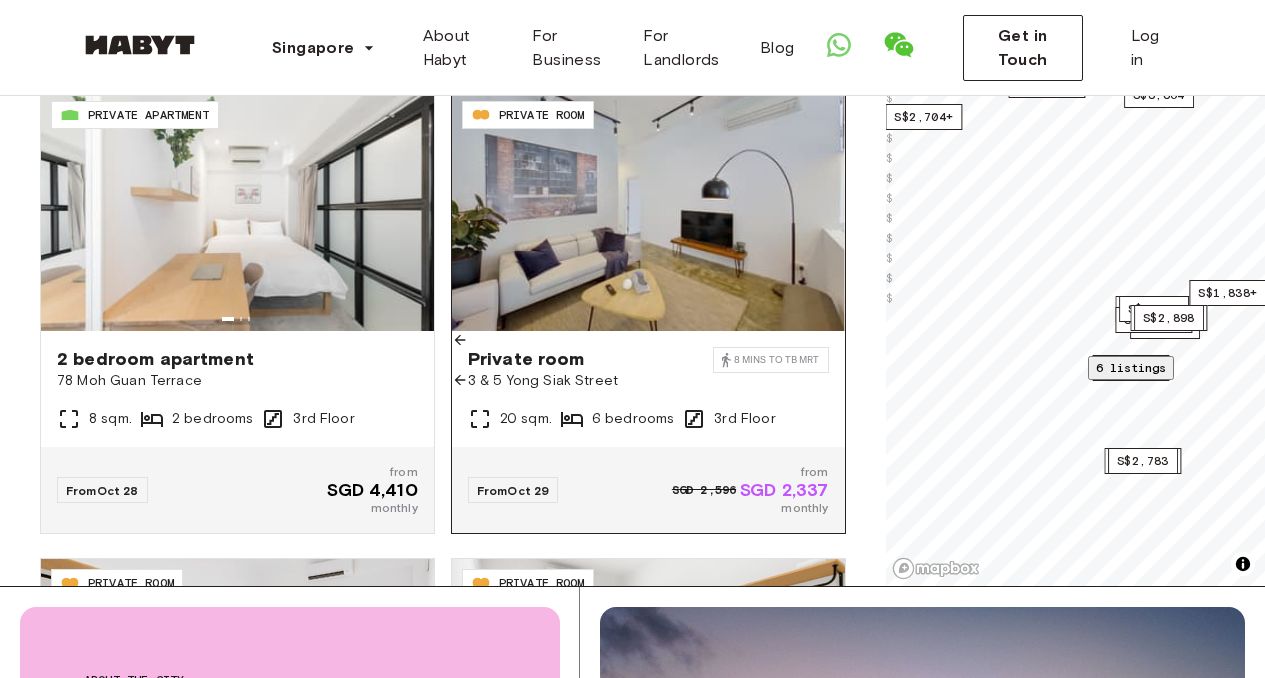 click 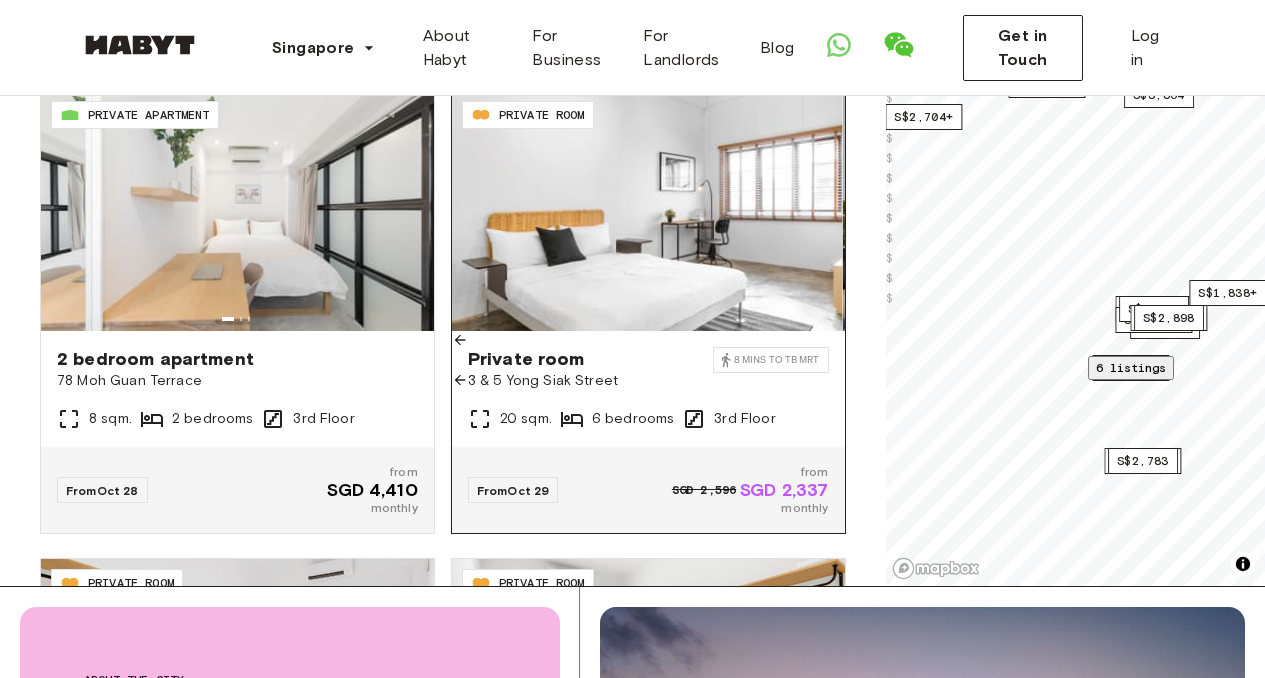 click at bounding box center [648, 343] 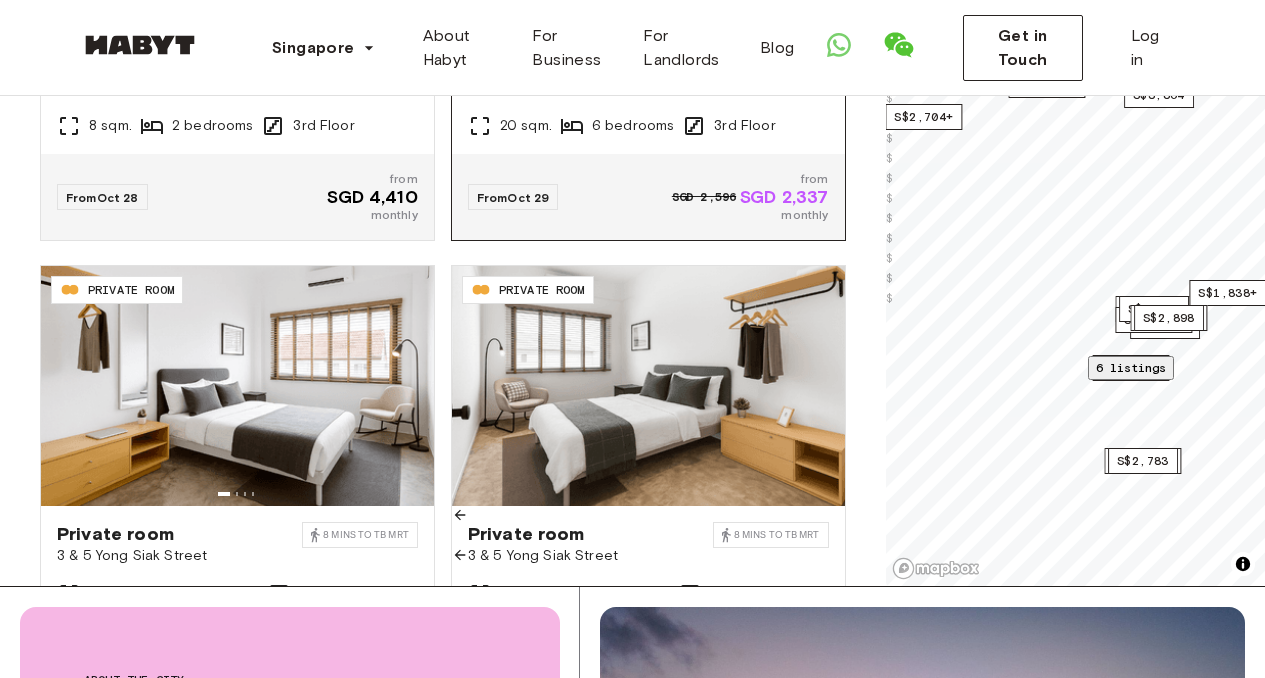scroll, scrollTop: 2662, scrollLeft: 0, axis: vertical 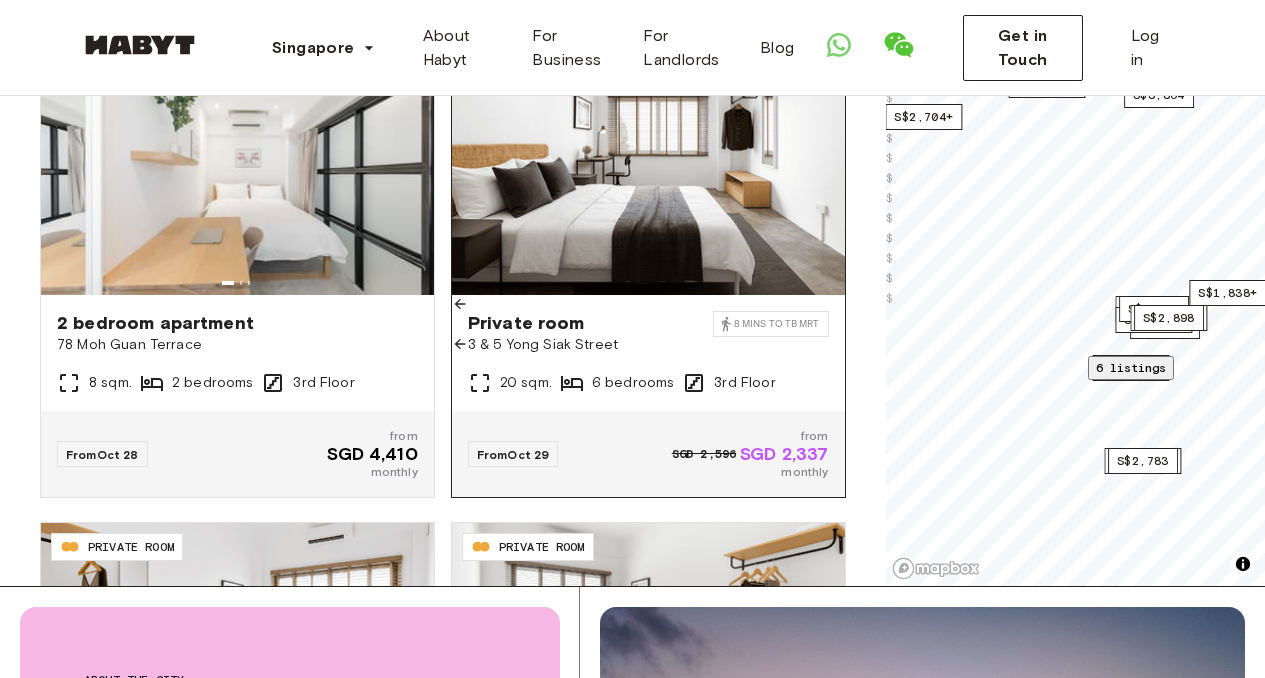 click at bounding box center [648, 175] 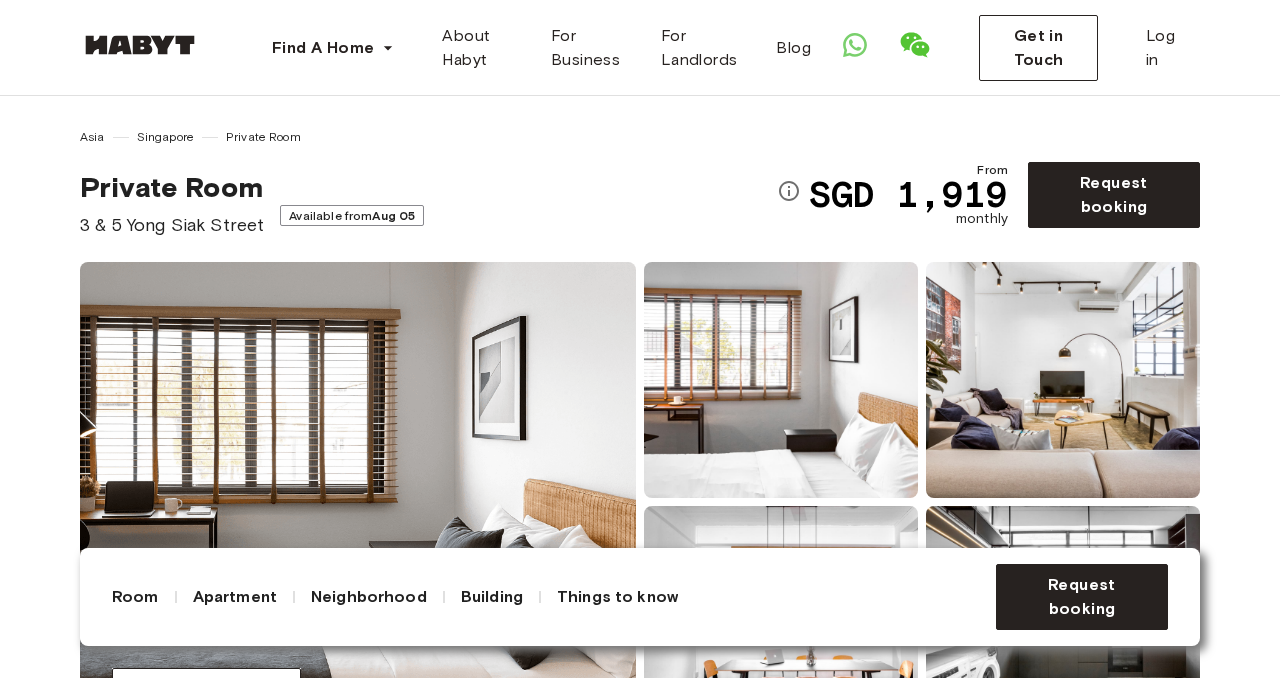 scroll, scrollTop: 330, scrollLeft: 0, axis: vertical 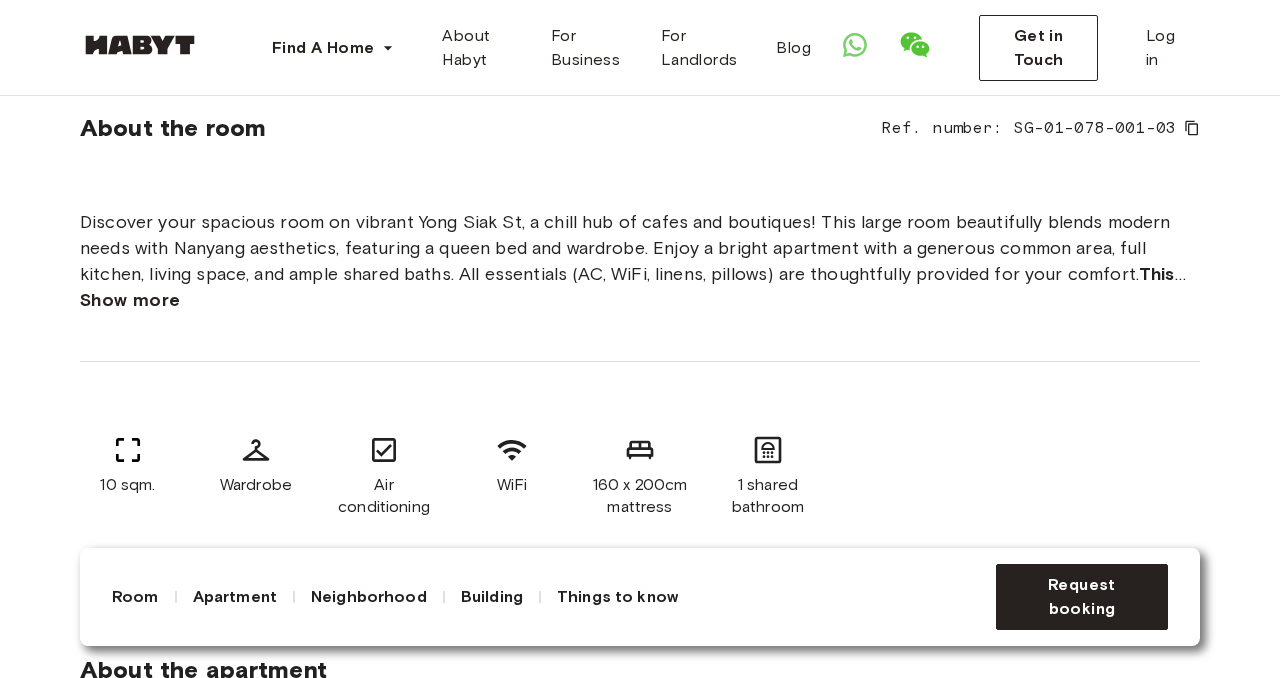 click on "Show more" at bounding box center (130, 300) 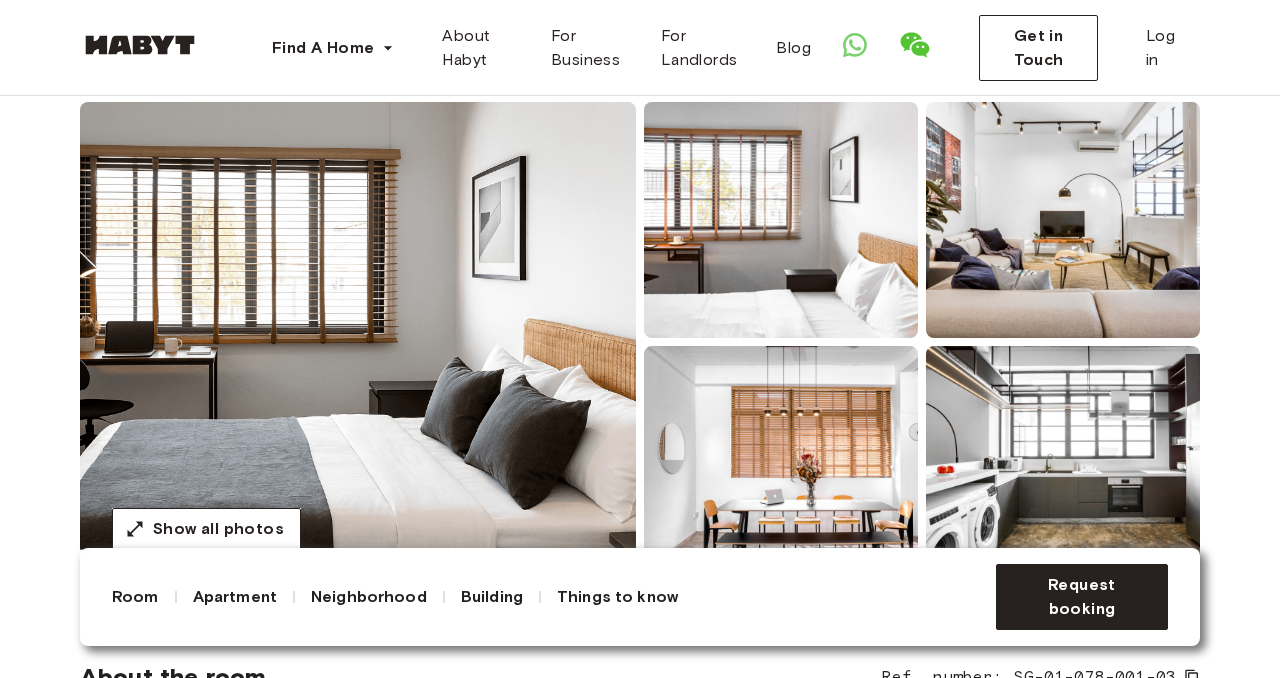 scroll, scrollTop: 0, scrollLeft: 0, axis: both 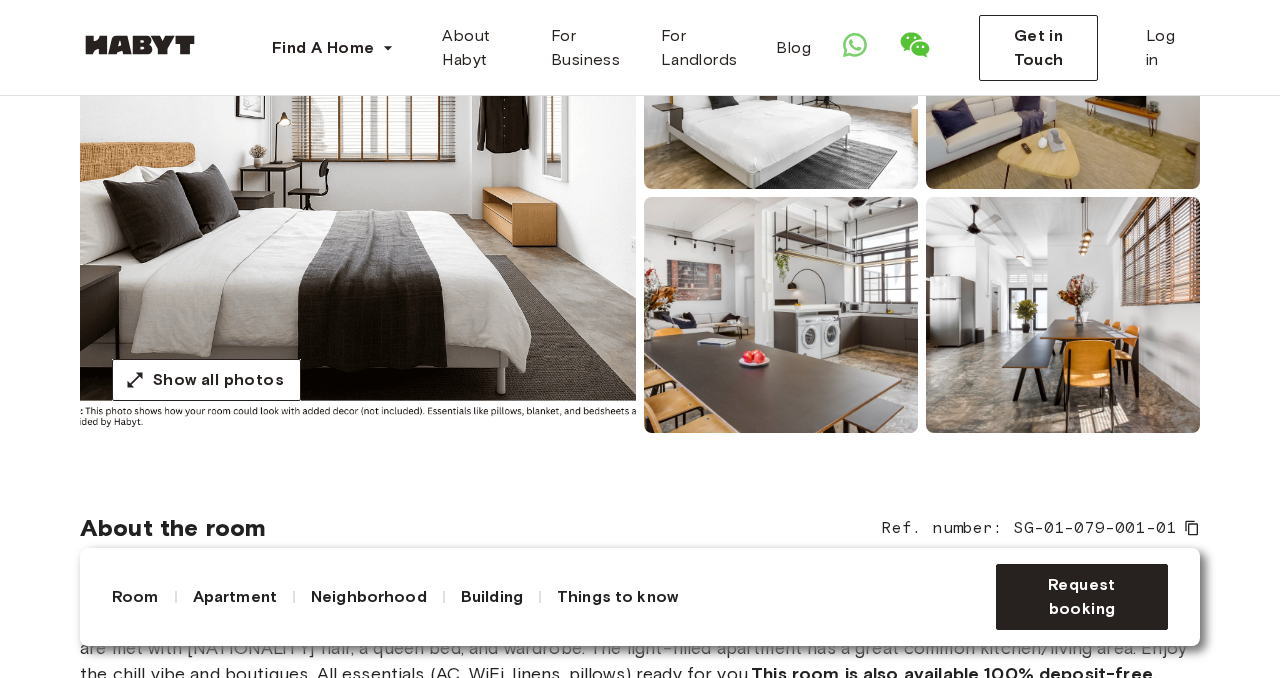 click at bounding box center (781, 315) 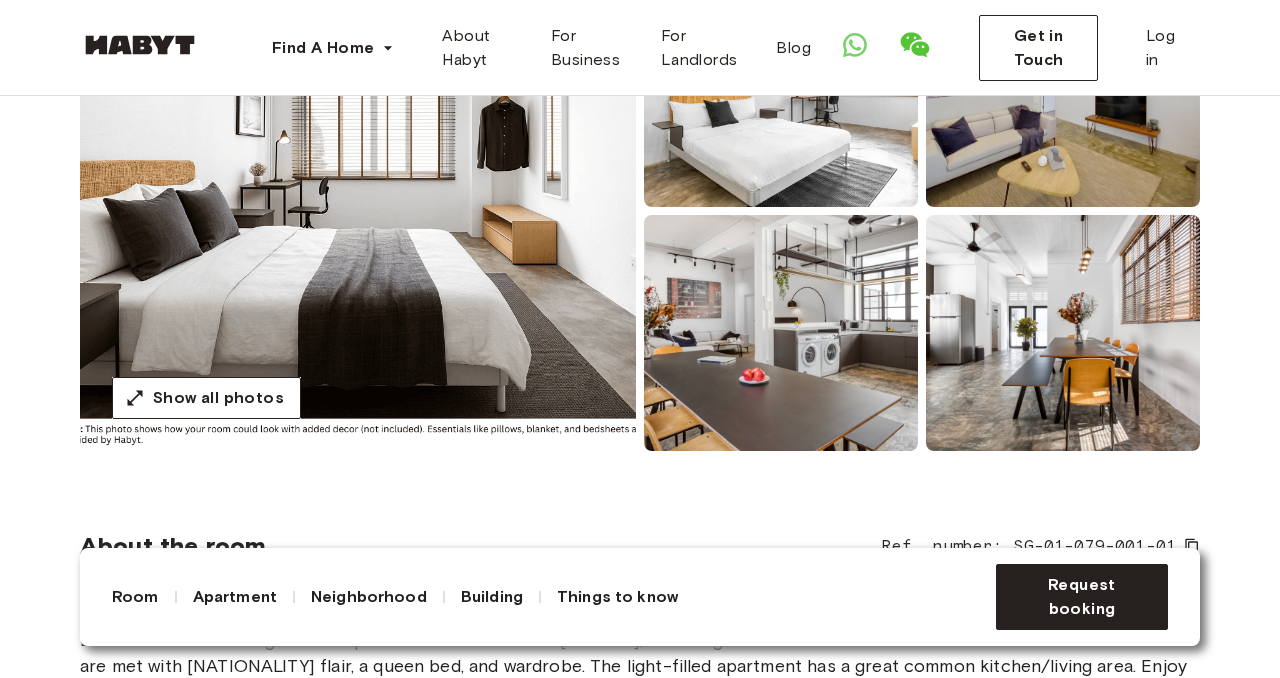 scroll, scrollTop: 403, scrollLeft: 0, axis: vertical 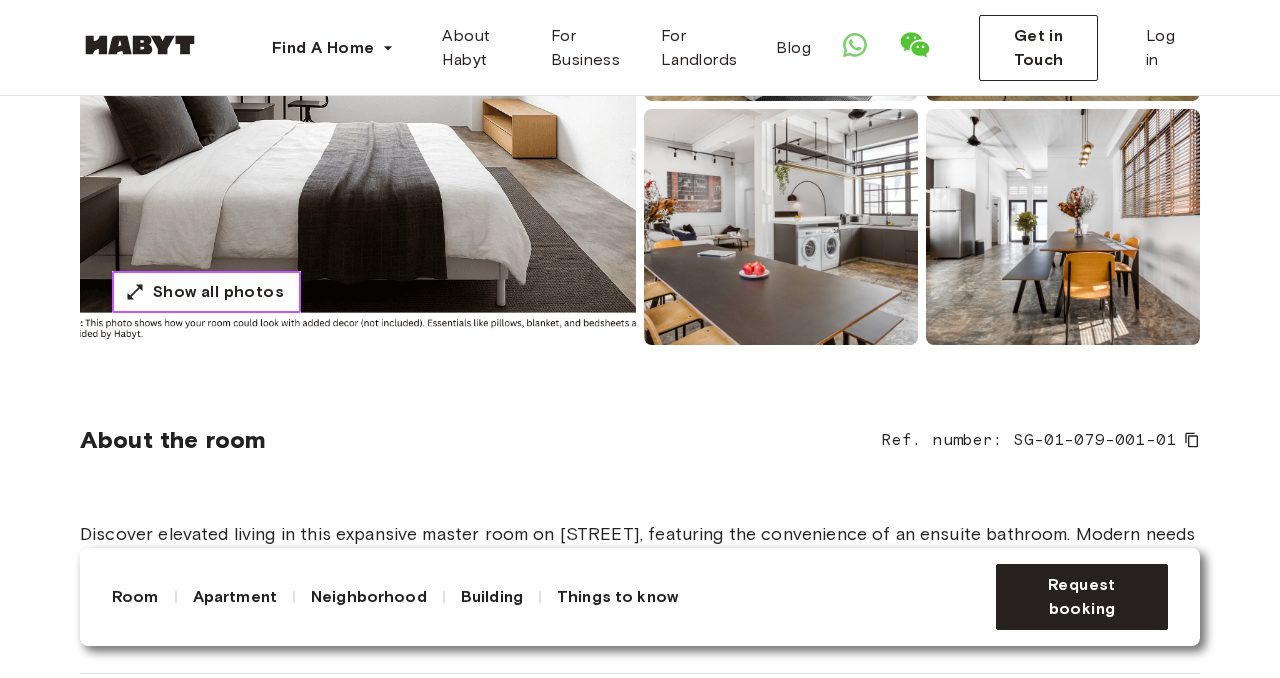 click on "Show all photos" at bounding box center [218, 292] 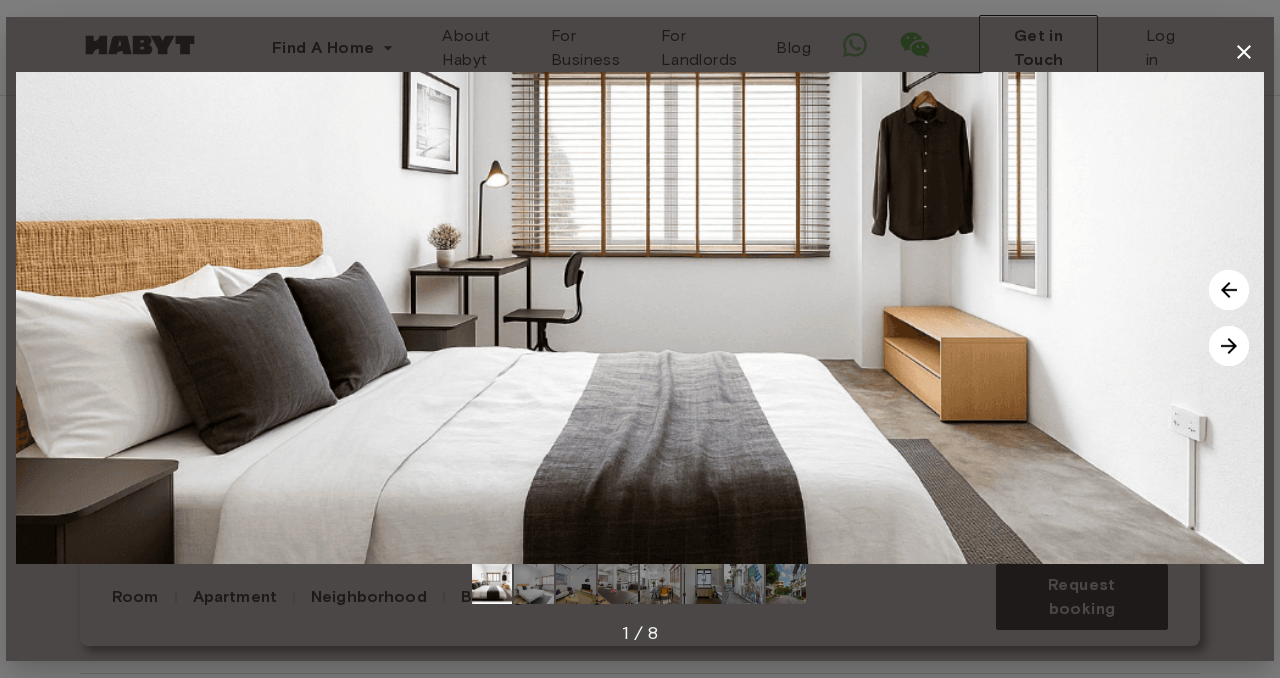 click at bounding box center (1229, 290) 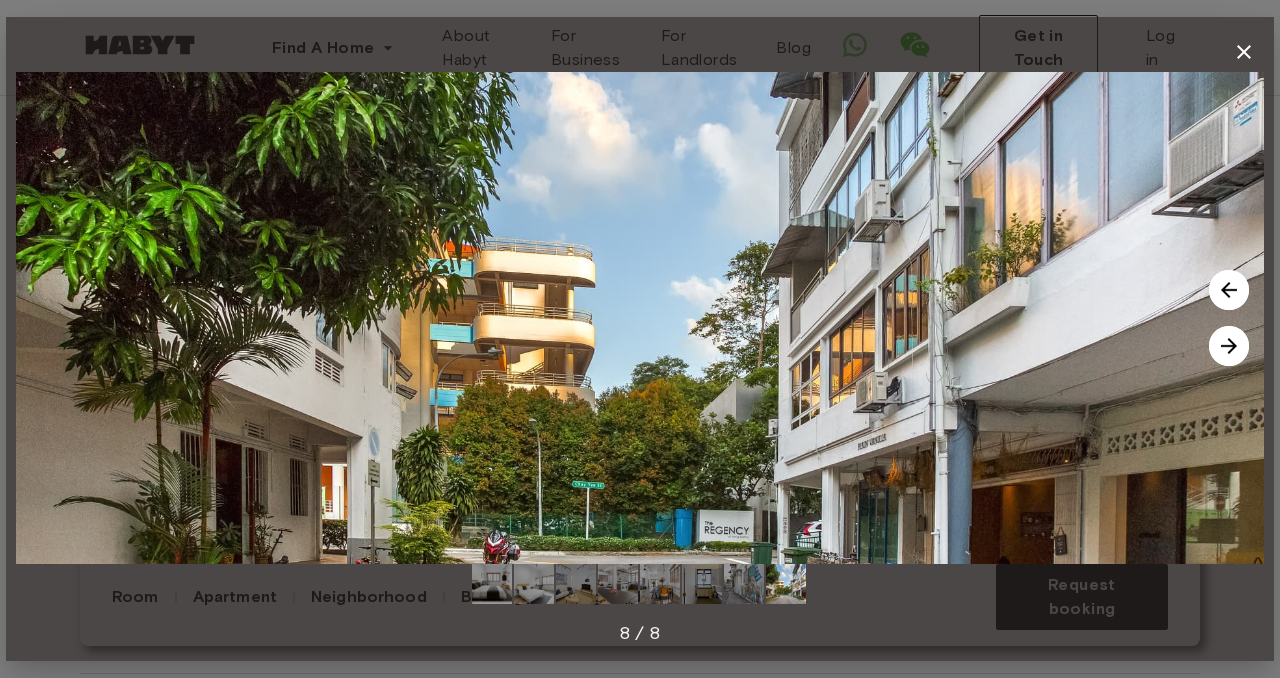 click at bounding box center [1229, 290] 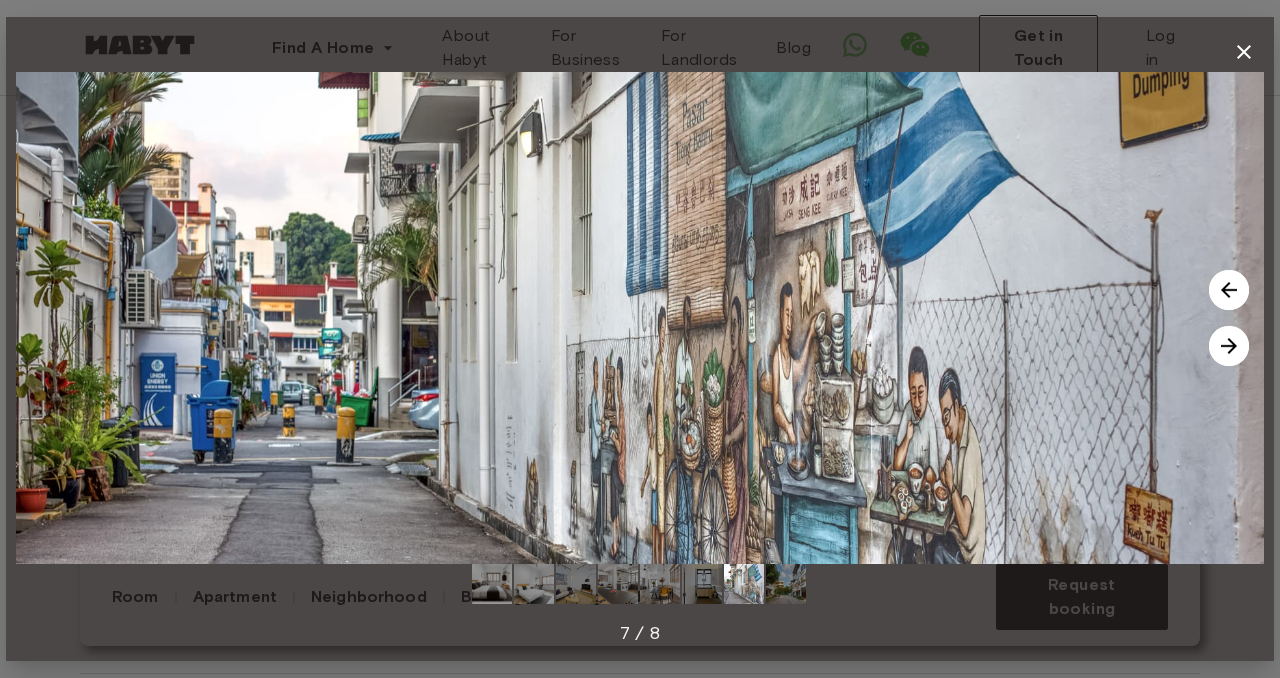 click at bounding box center [1229, 346] 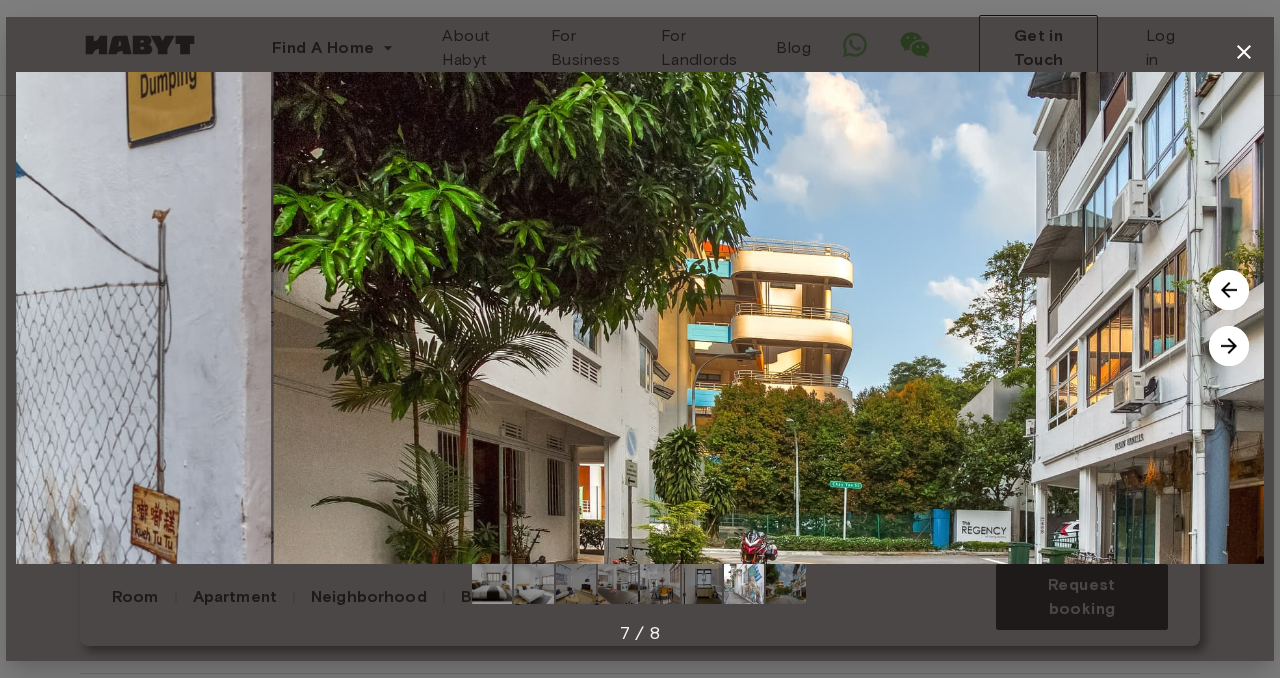 click at bounding box center [1229, 346] 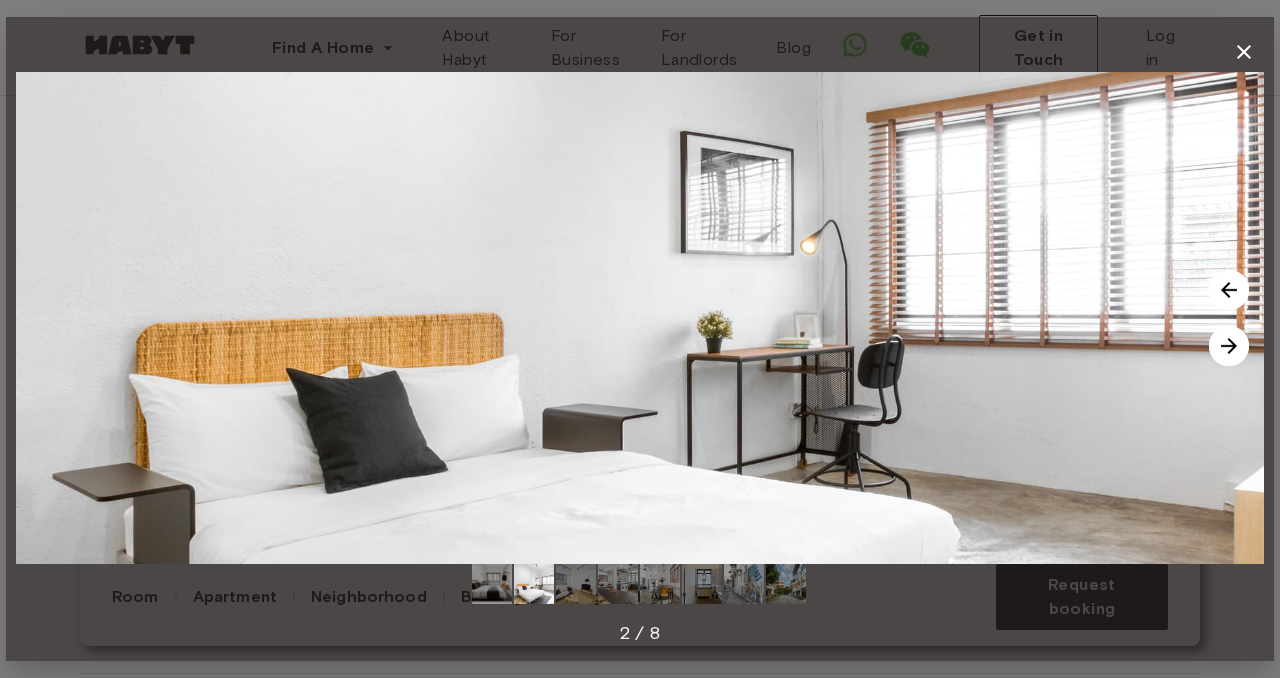 click at bounding box center [1229, 346] 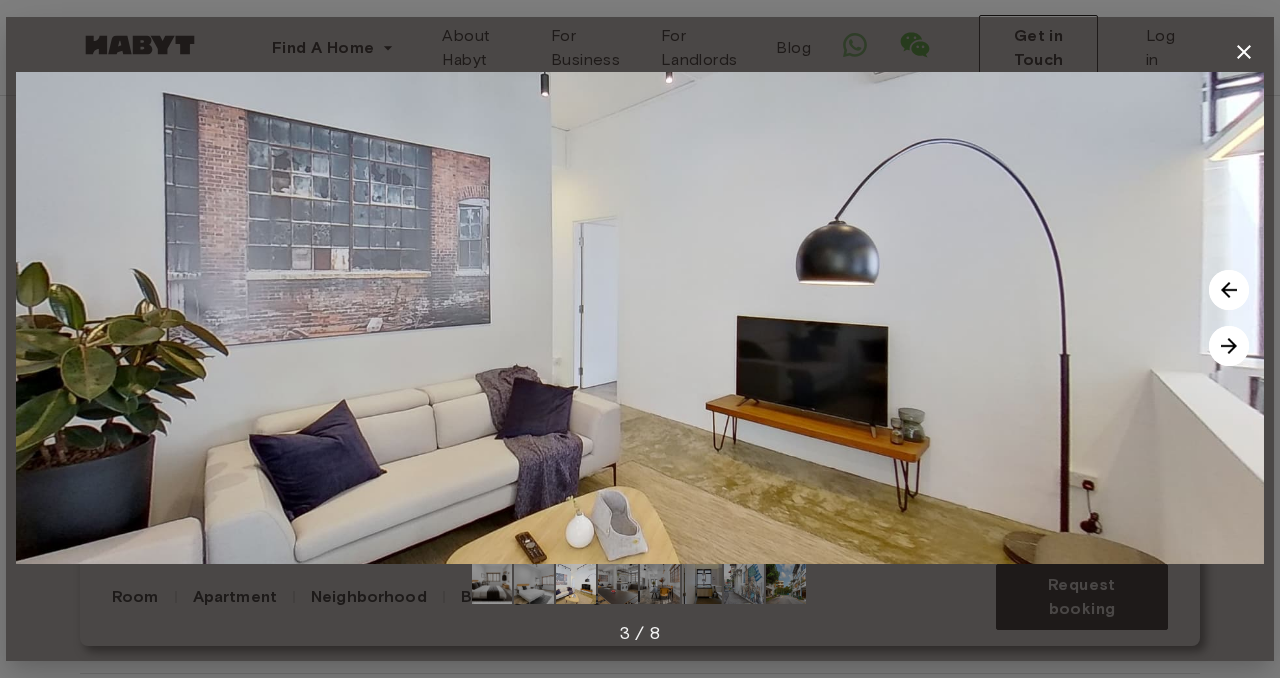 click at bounding box center [1229, 346] 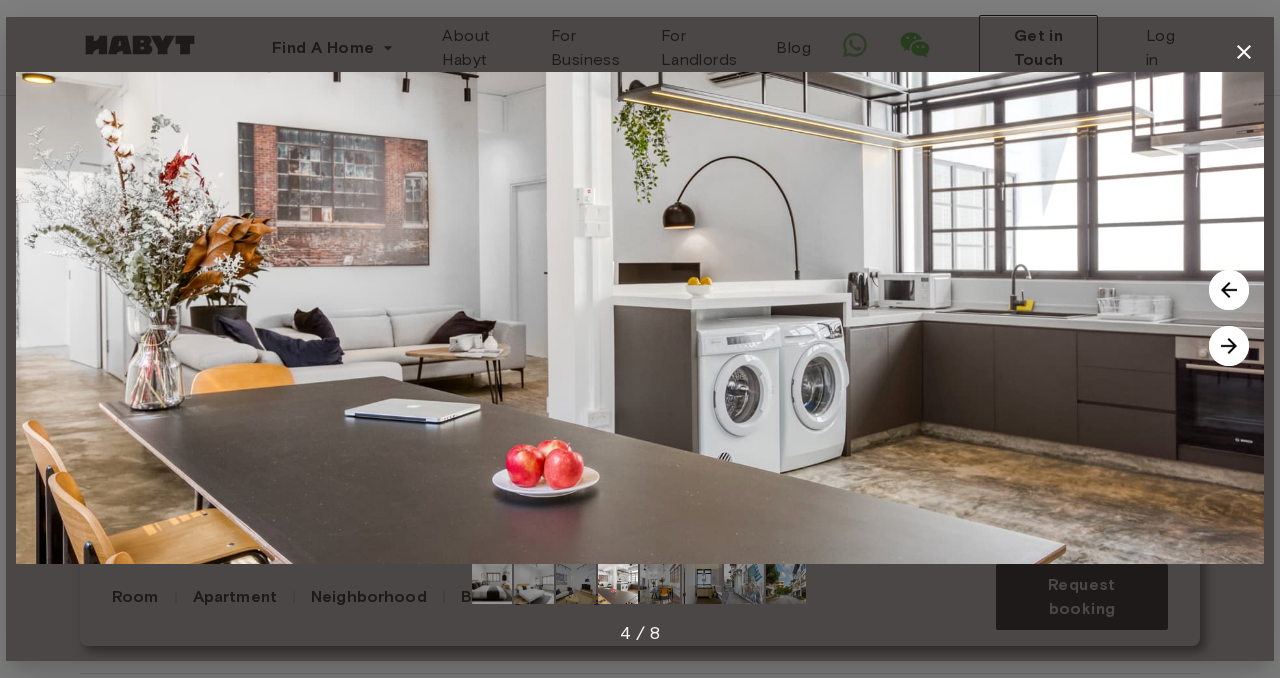 click at bounding box center (1229, 346) 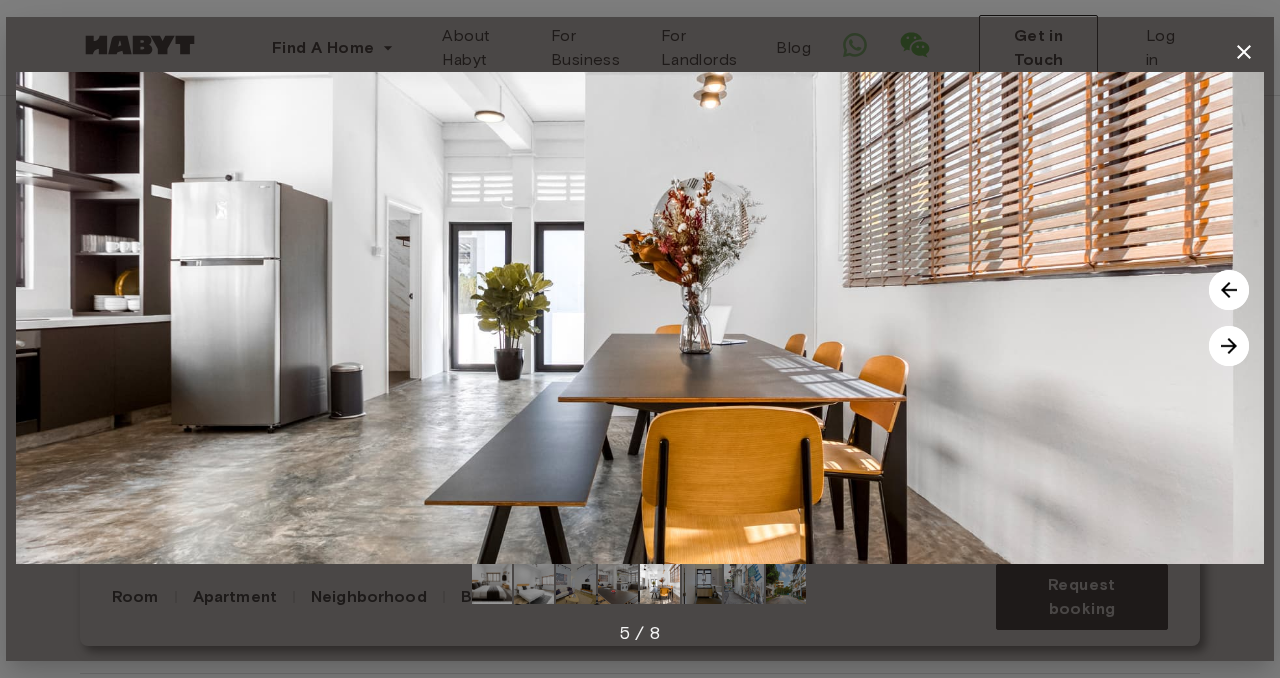 click at bounding box center [1229, 346] 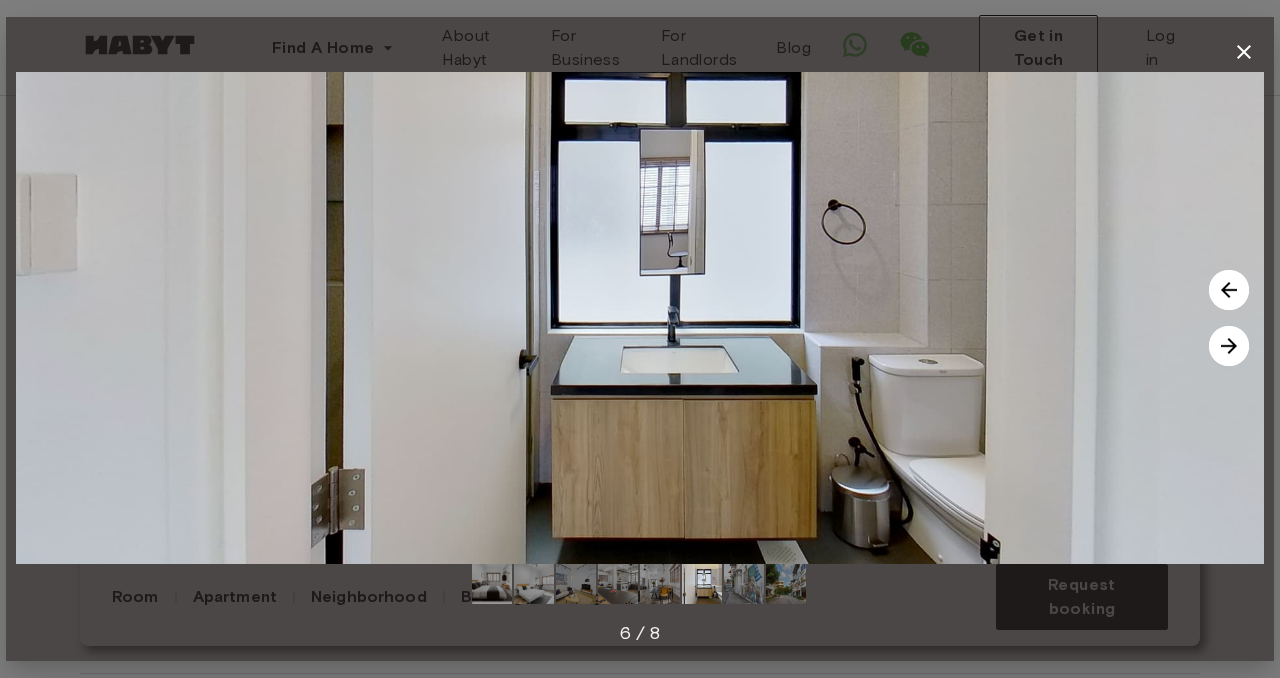 click at bounding box center (1229, 346) 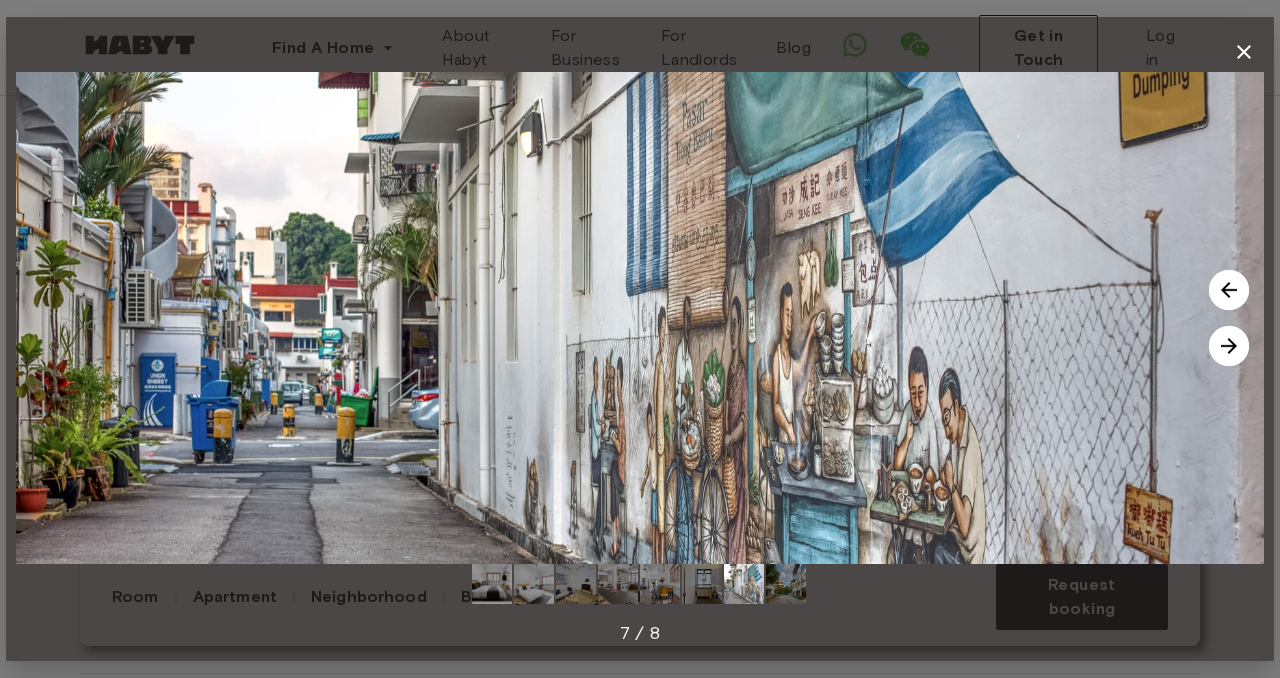 click at bounding box center [1229, 346] 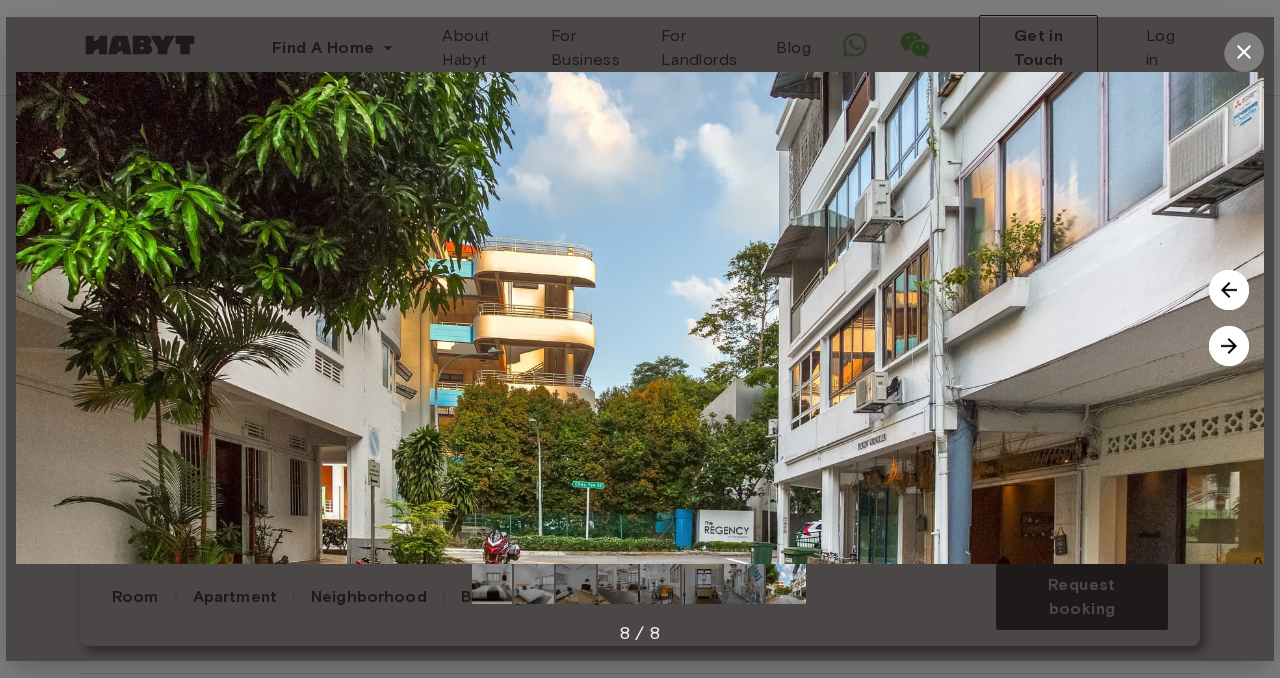 click 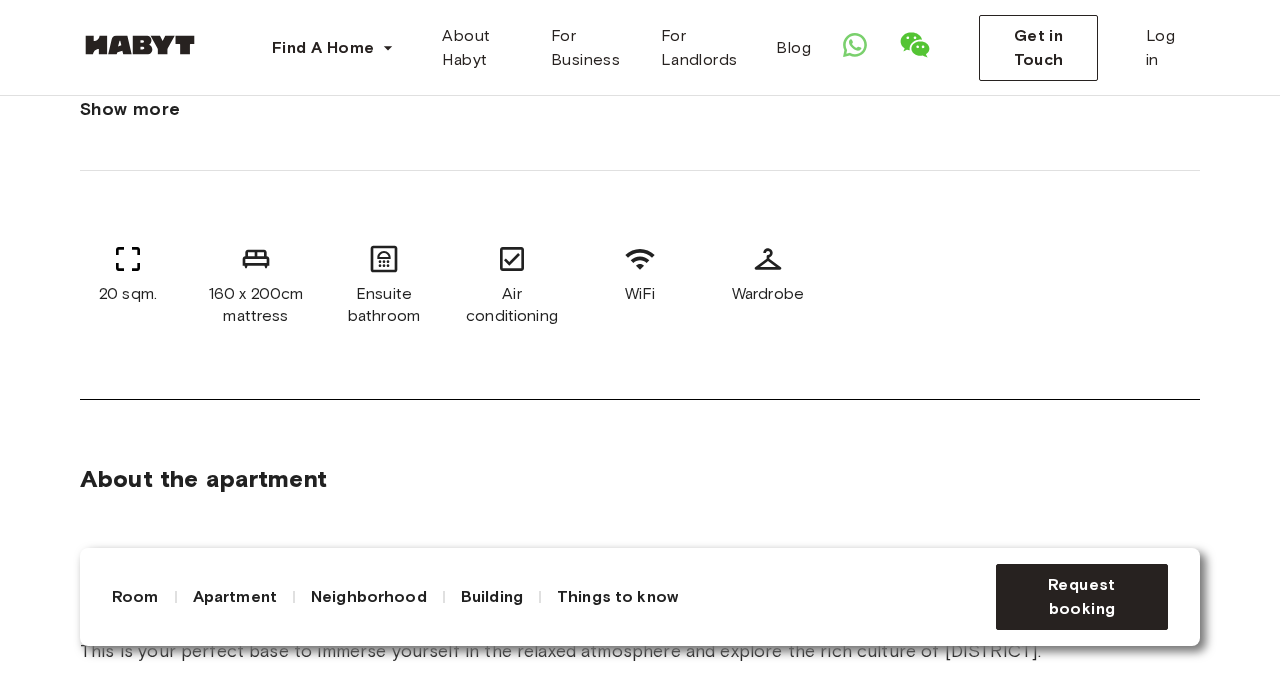scroll, scrollTop: 912, scrollLeft: 0, axis: vertical 